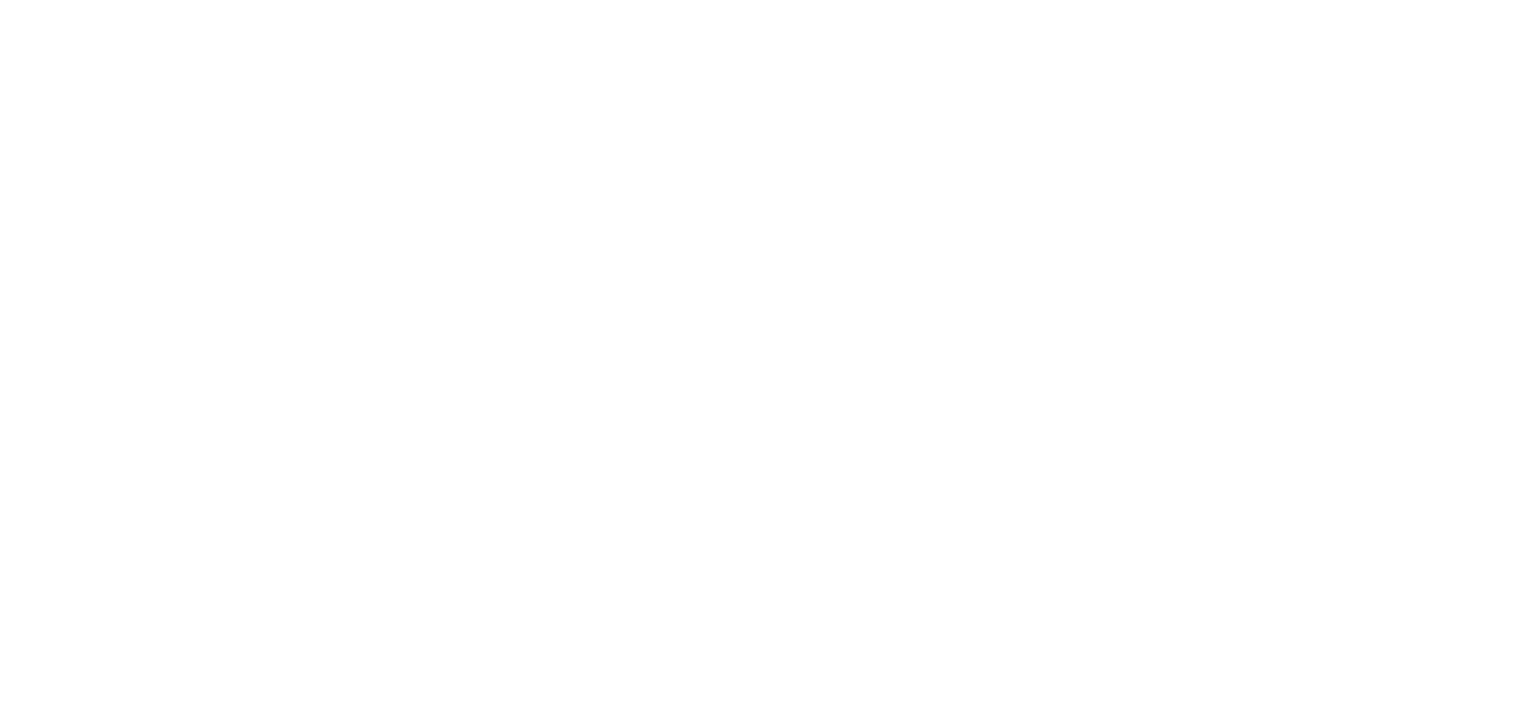 scroll, scrollTop: 0, scrollLeft: 0, axis: both 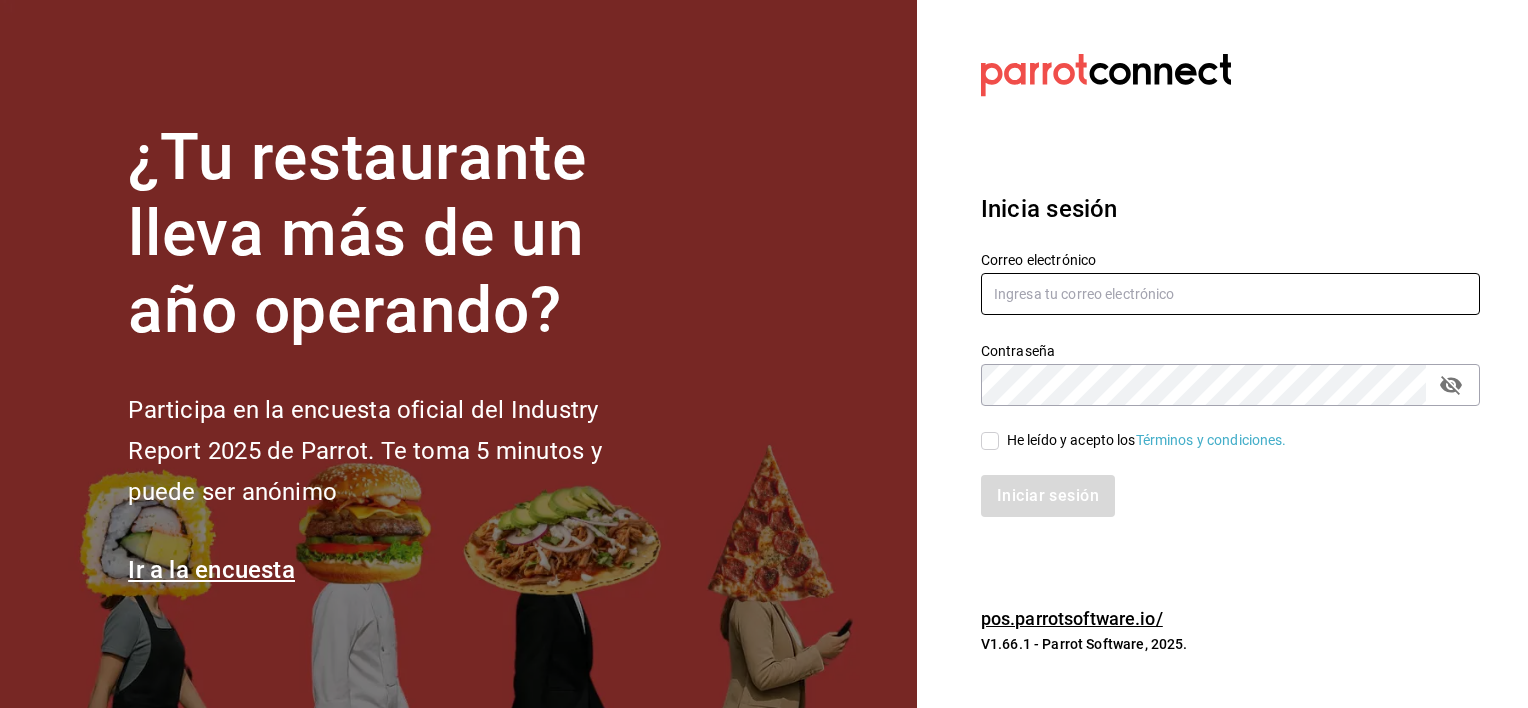 type on "luis.urbina@grupocosteno.com" 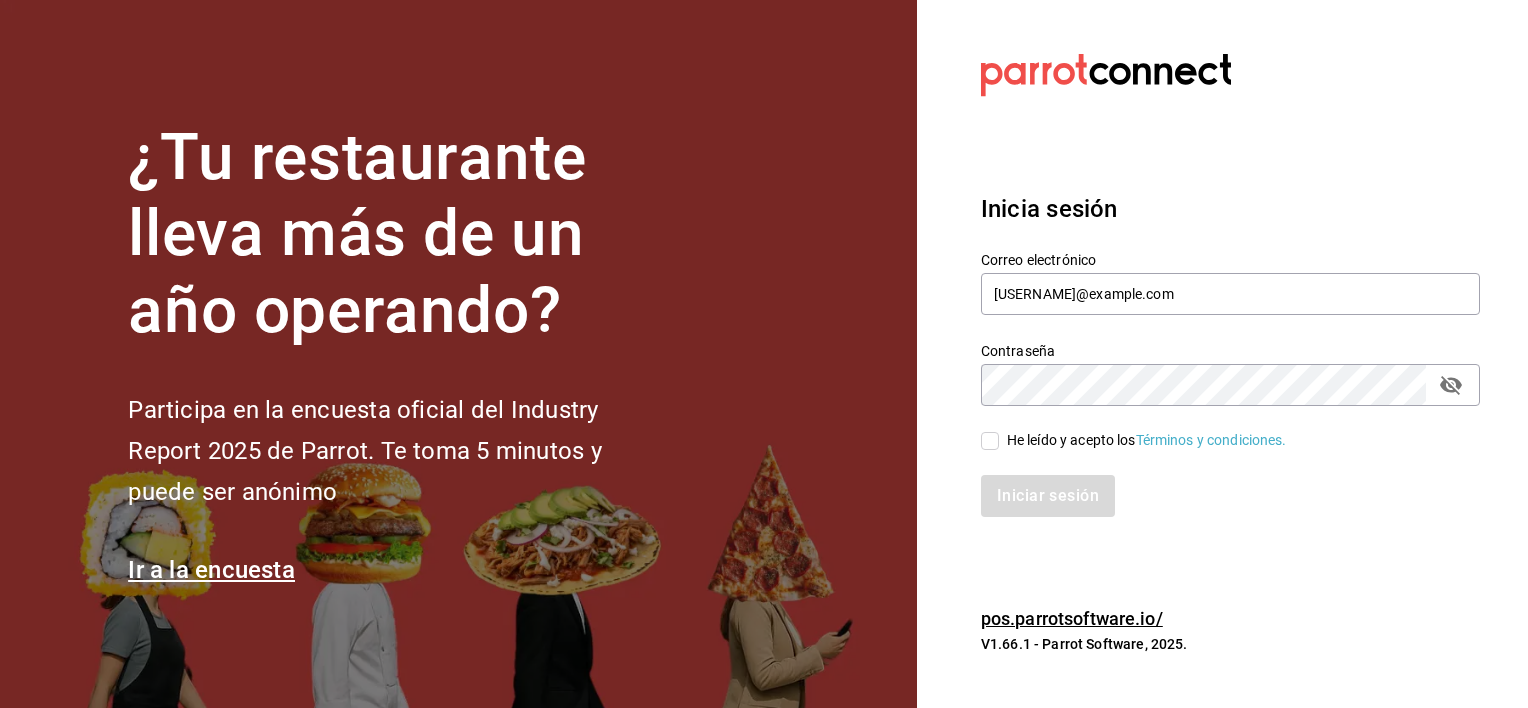click on "He leído y acepto los  Términos y condiciones." at bounding box center (990, 441) 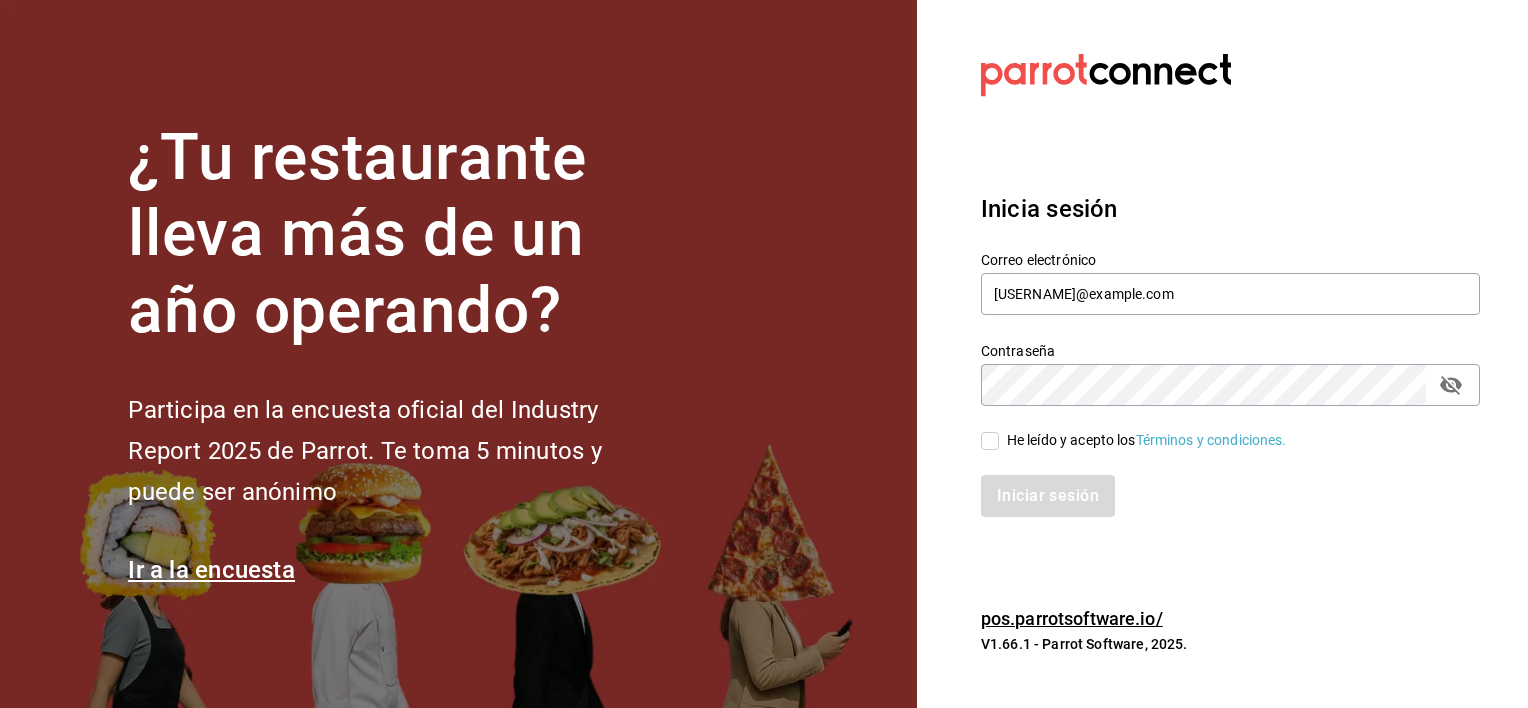checkbox on "true" 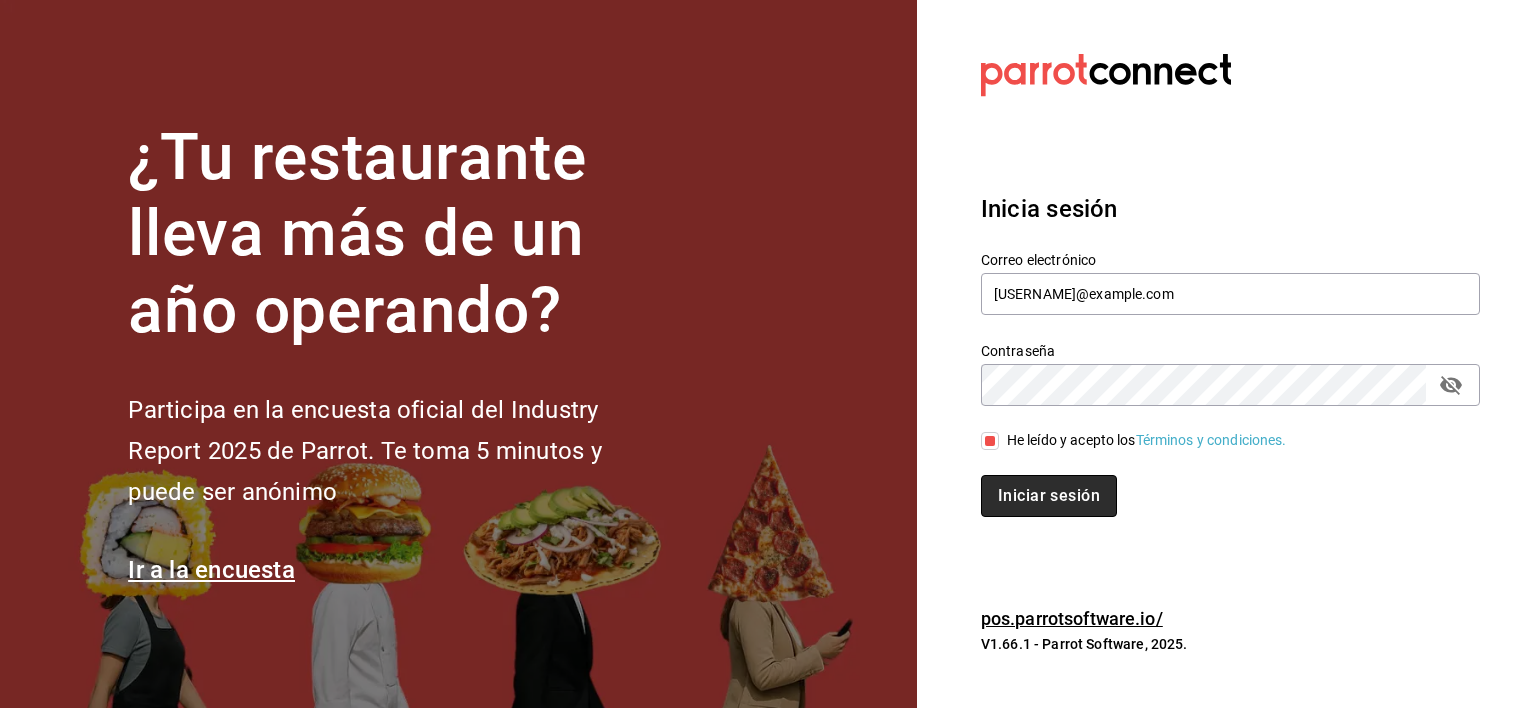 click on "Iniciar sesión" at bounding box center (1049, 496) 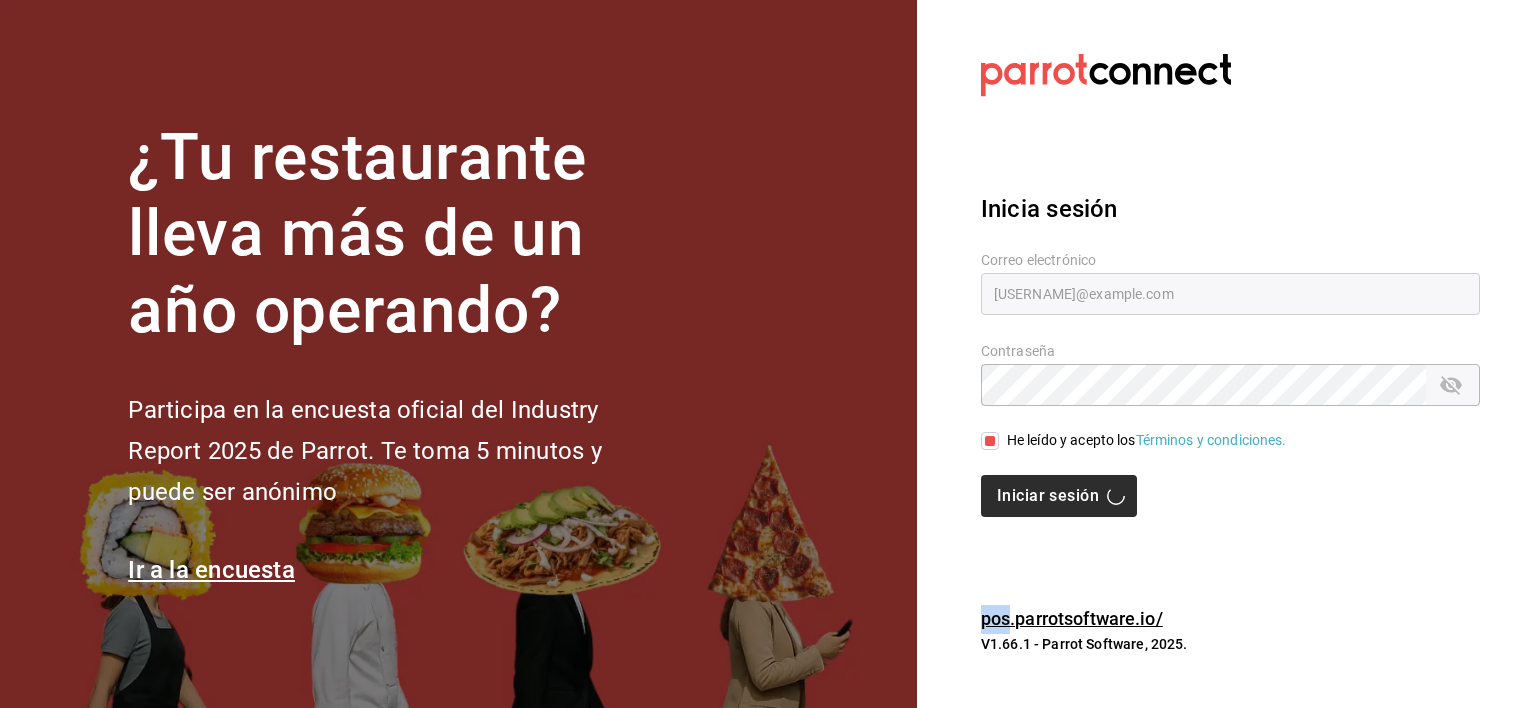 click on "Iniciar sesión" at bounding box center [1230, 496] 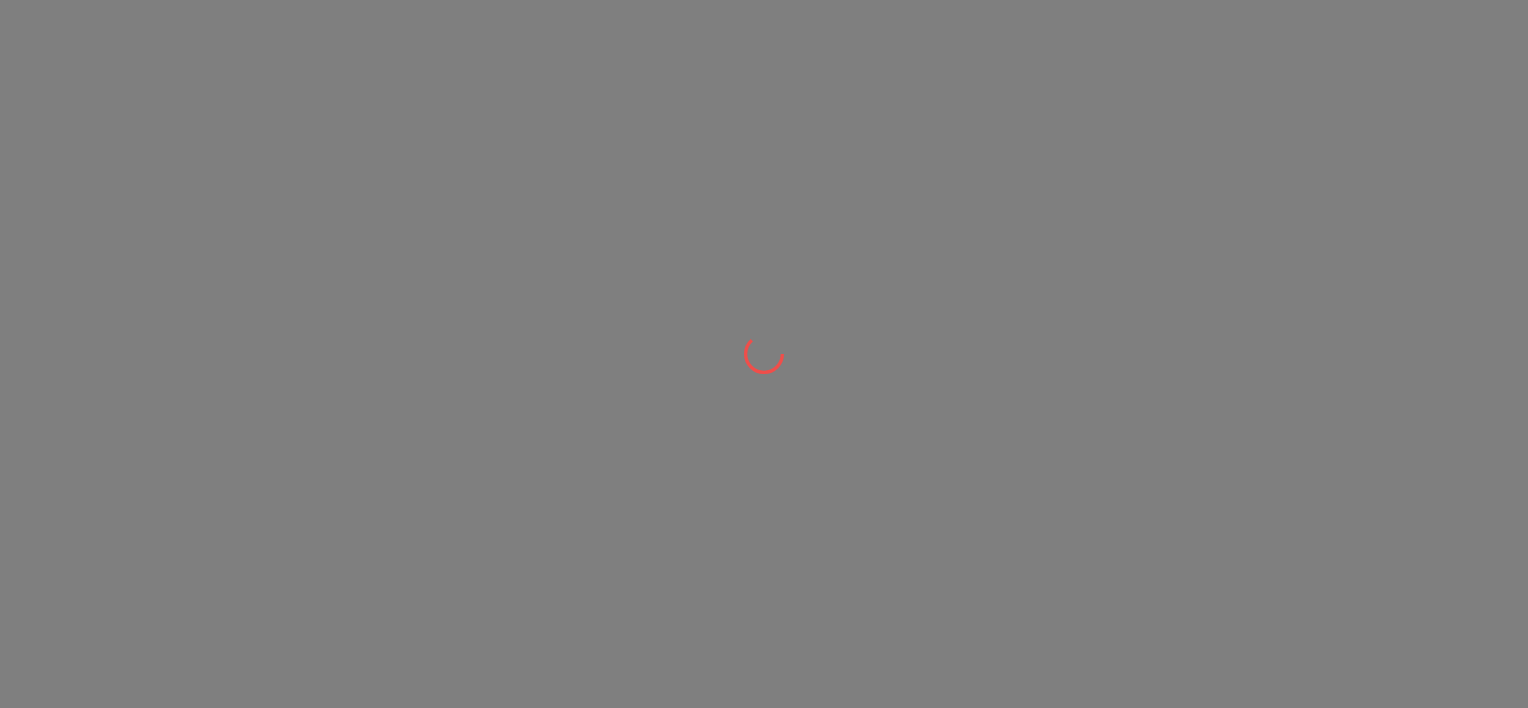 scroll, scrollTop: 0, scrollLeft: 0, axis: both 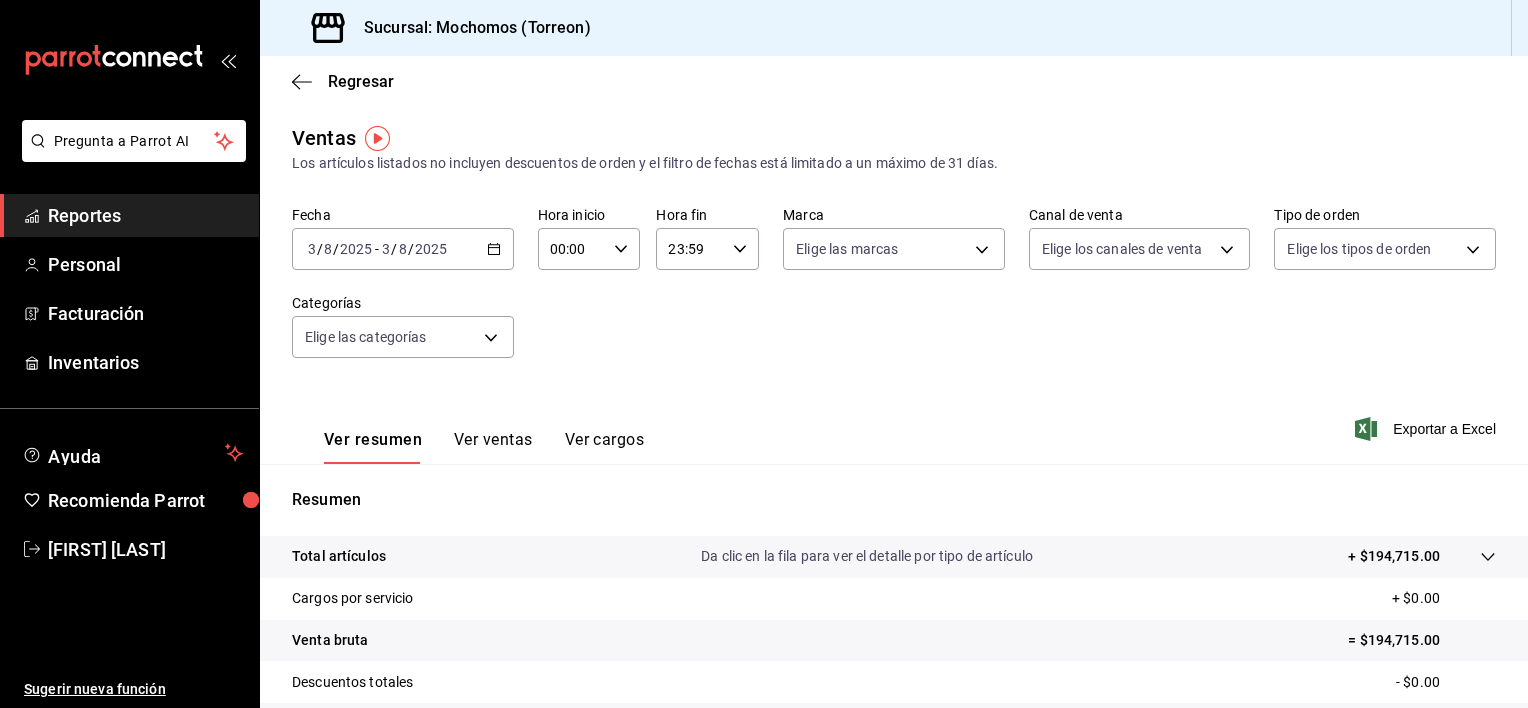 click on "2025-08-03 3 / 8 / 2025 - 2025-08-03 3 / 8 / 2025" at bounding box center (403, 249) 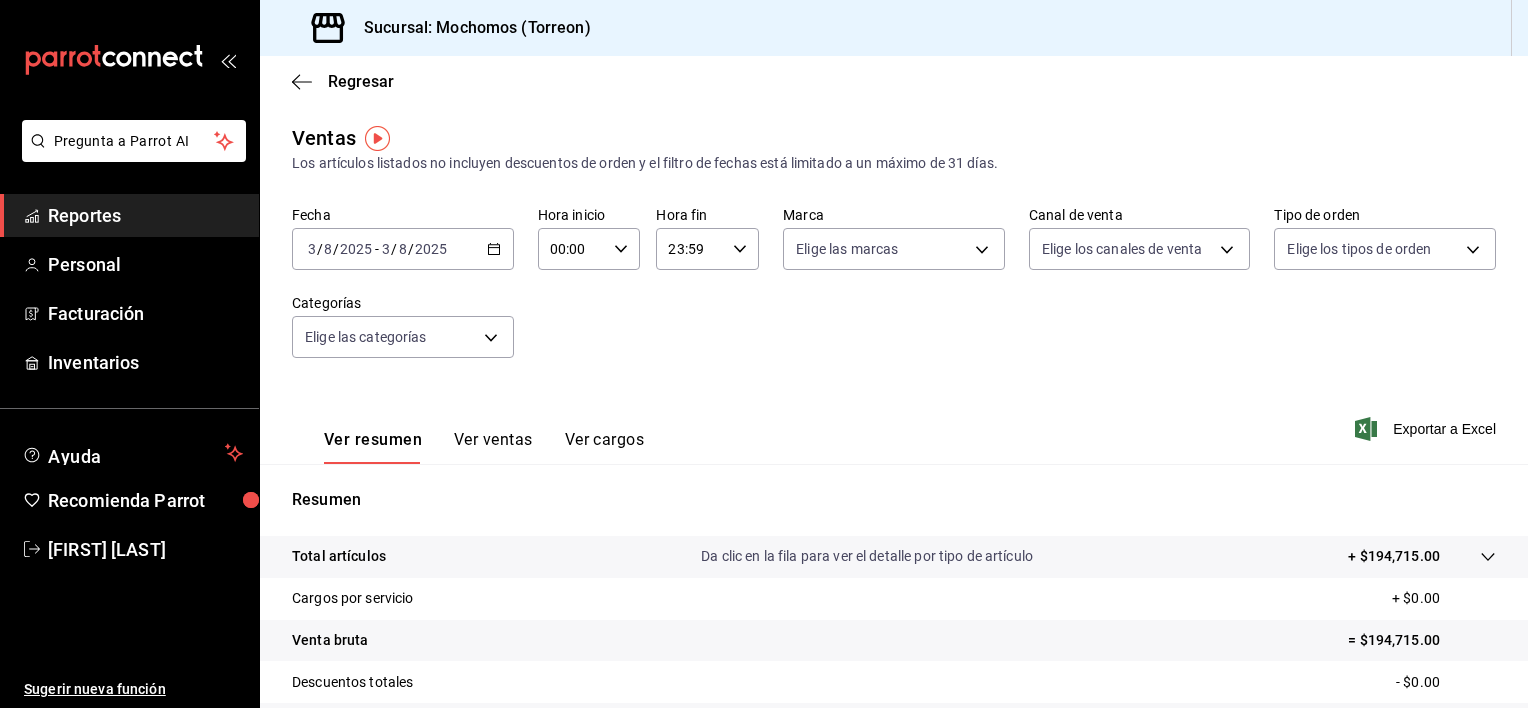 click on "2025-08-03 3 / 8 / 2025 - 2025-08-03 3 / 8 / 2025" at bounding box center (403, 249) 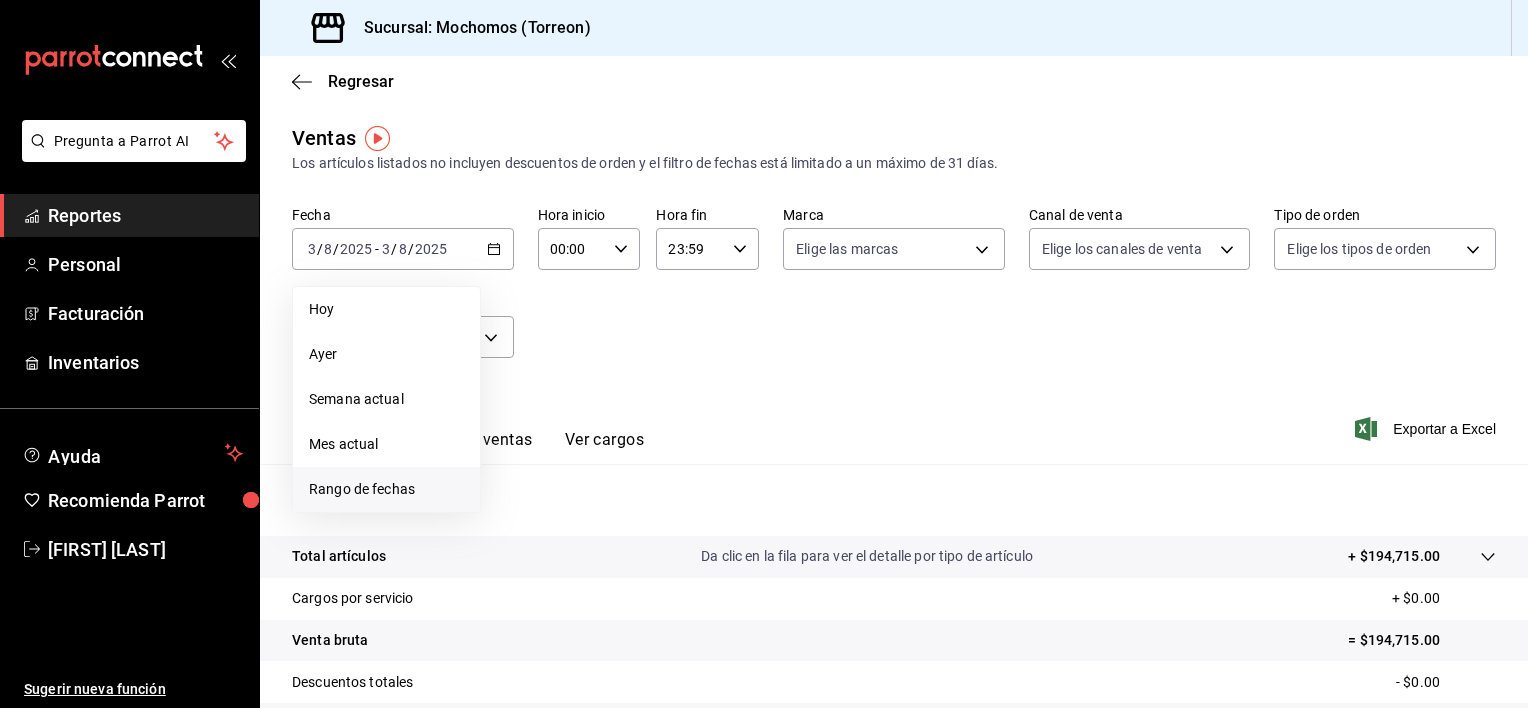 click on "Rango de fechas" at bounding box center [386, 489] 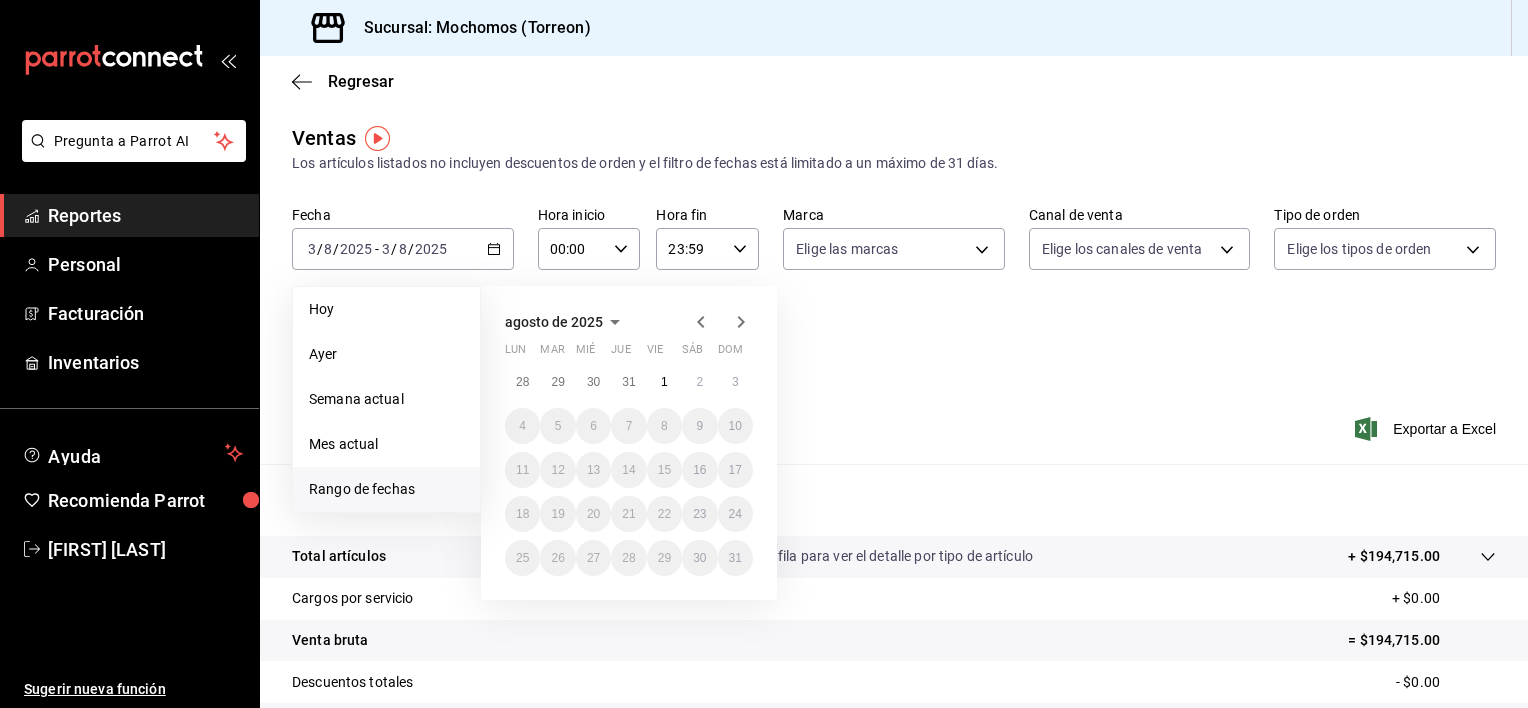 click on "Fecha [DATE] [DATE] - [DATE] [DATE] Hoy Ayer Semana actual Mes actual Rango de fechas [MONTH] de [YEAR] lun mar mié jue vie sáb dom 28 29 30 31 1 2 3 4 5 6 7 8 9 10 11 12 13 14 15 16 17 18 19 20 21 22 23 24 25 26 27 28 29 30 31 Hora inicio 00:00 Hora inicio Hora fin 23:59 Hora fin Marca Elige las marcas Canal de venta Elige los canales de venta Tipo de orden Elige los tipos de orden Categorías Elige las categorías" at bounding box center [894, 294] 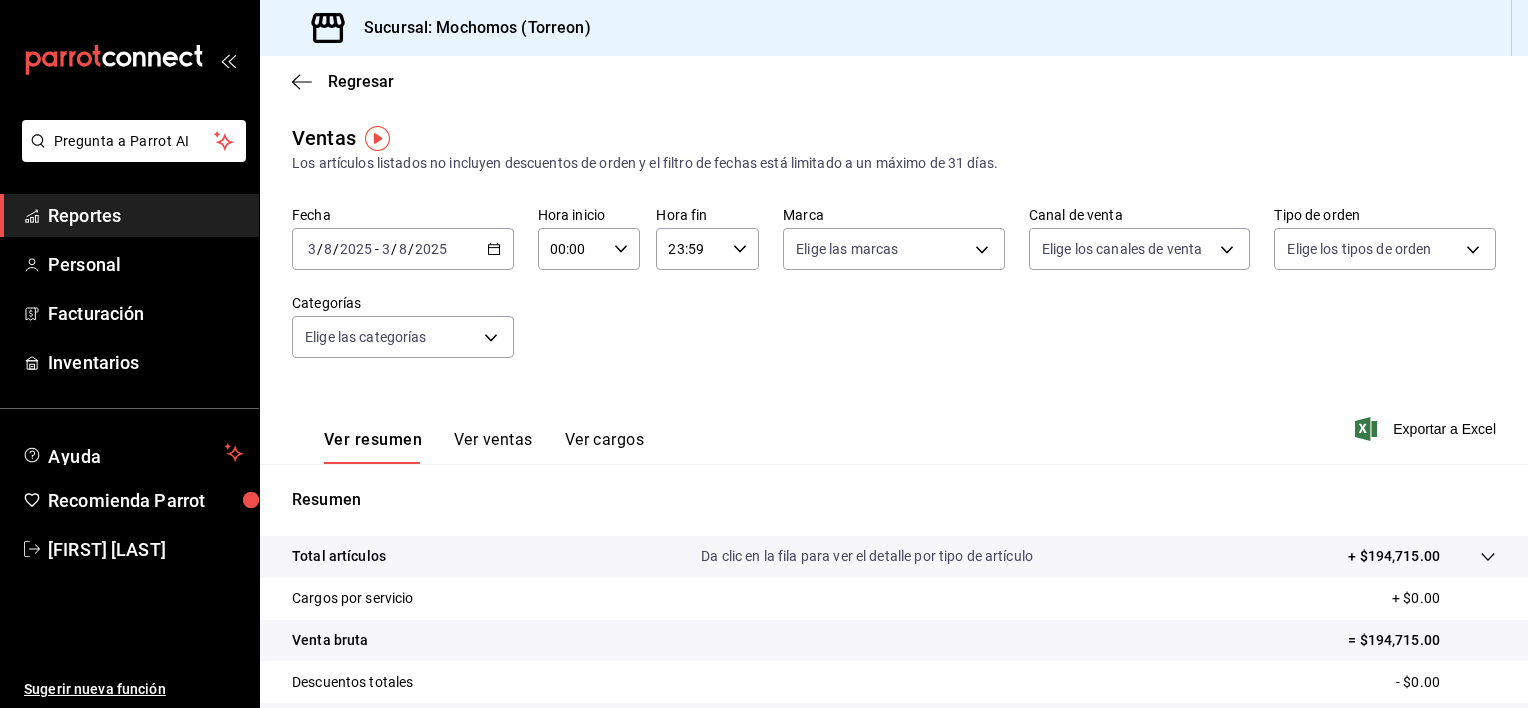 click on "2025-08-03 3 / 8 / 2025 - 2025-08-03 3 / 8 / 2025" at bounding box center (403, 249) 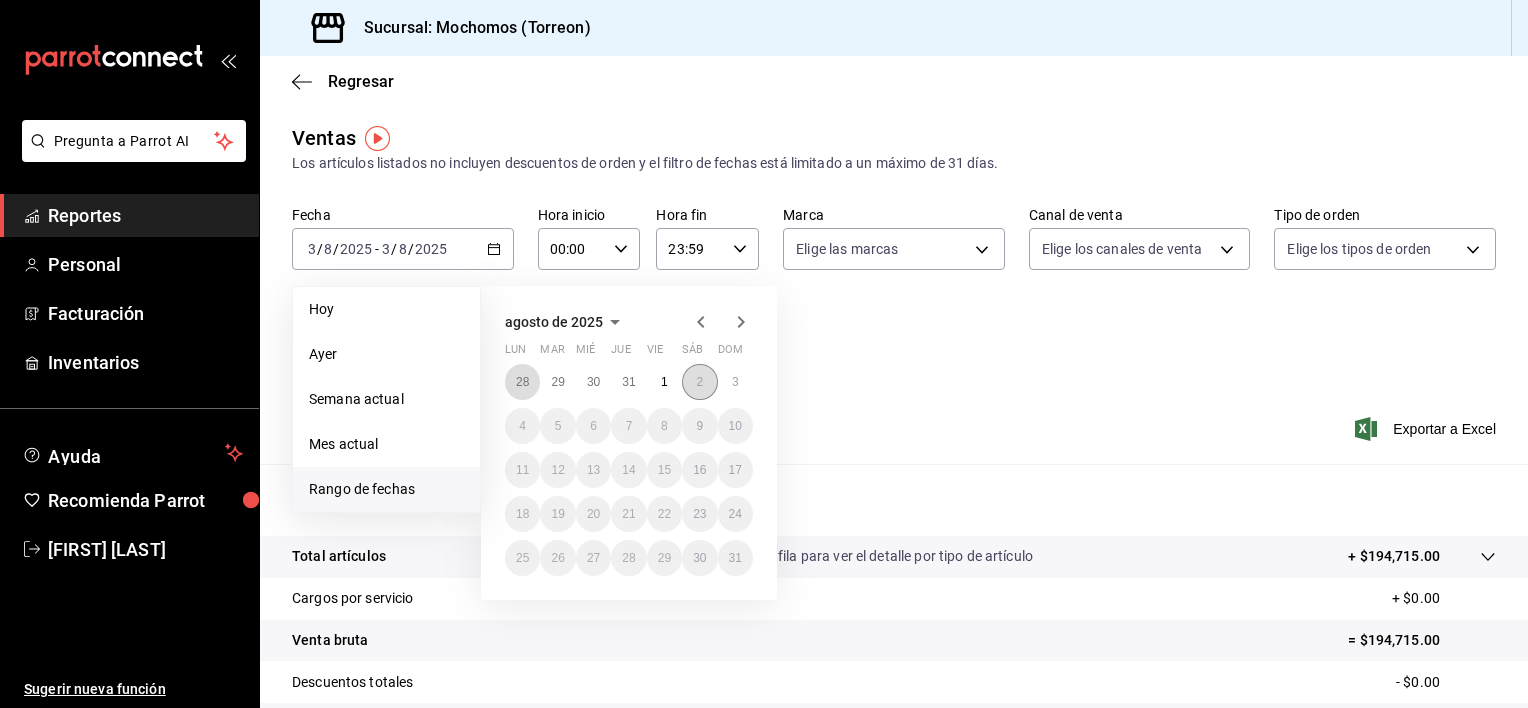 drag, startPoint x: 519, startPoint y: 390, endPoint x: 697, endPoint y: 380, distance: 178.28067 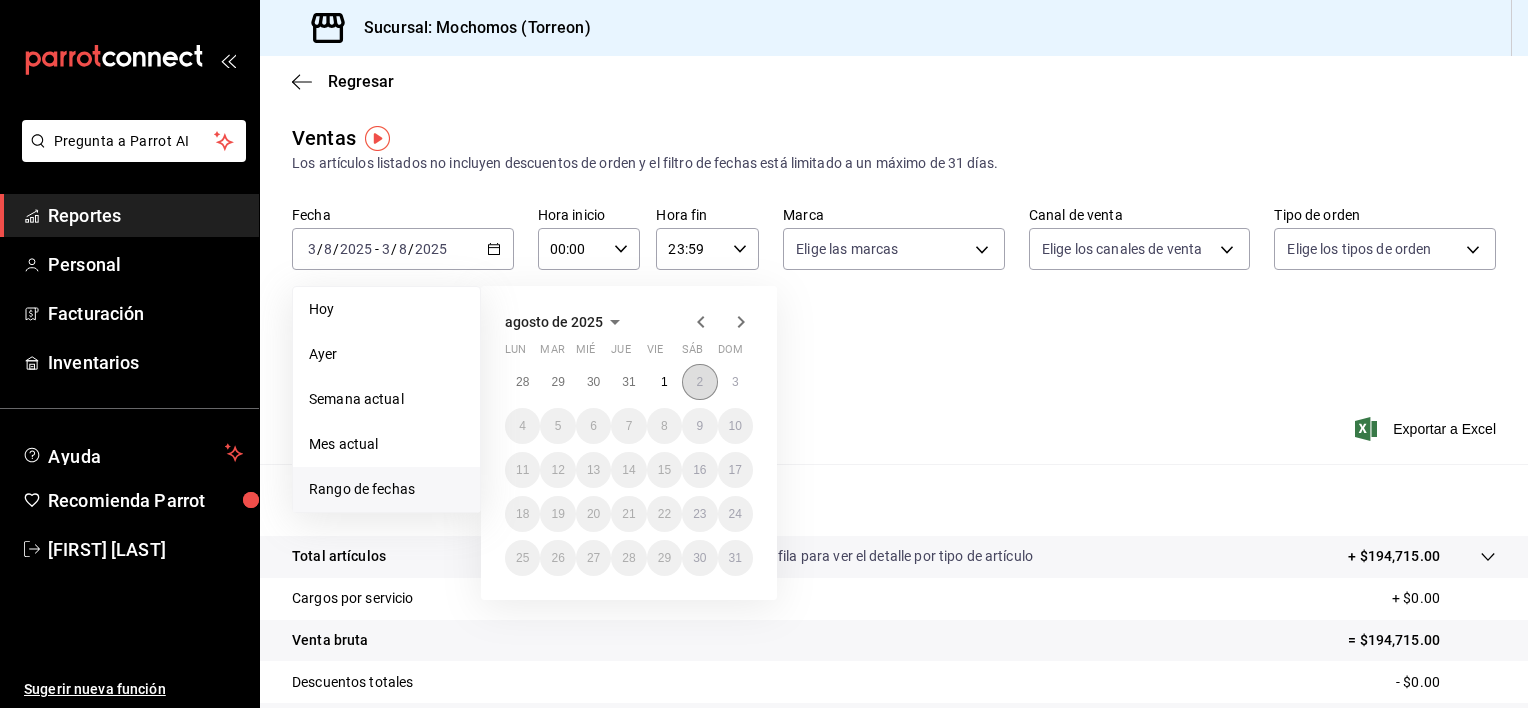 click on "2" at bounding box center [699, 382] 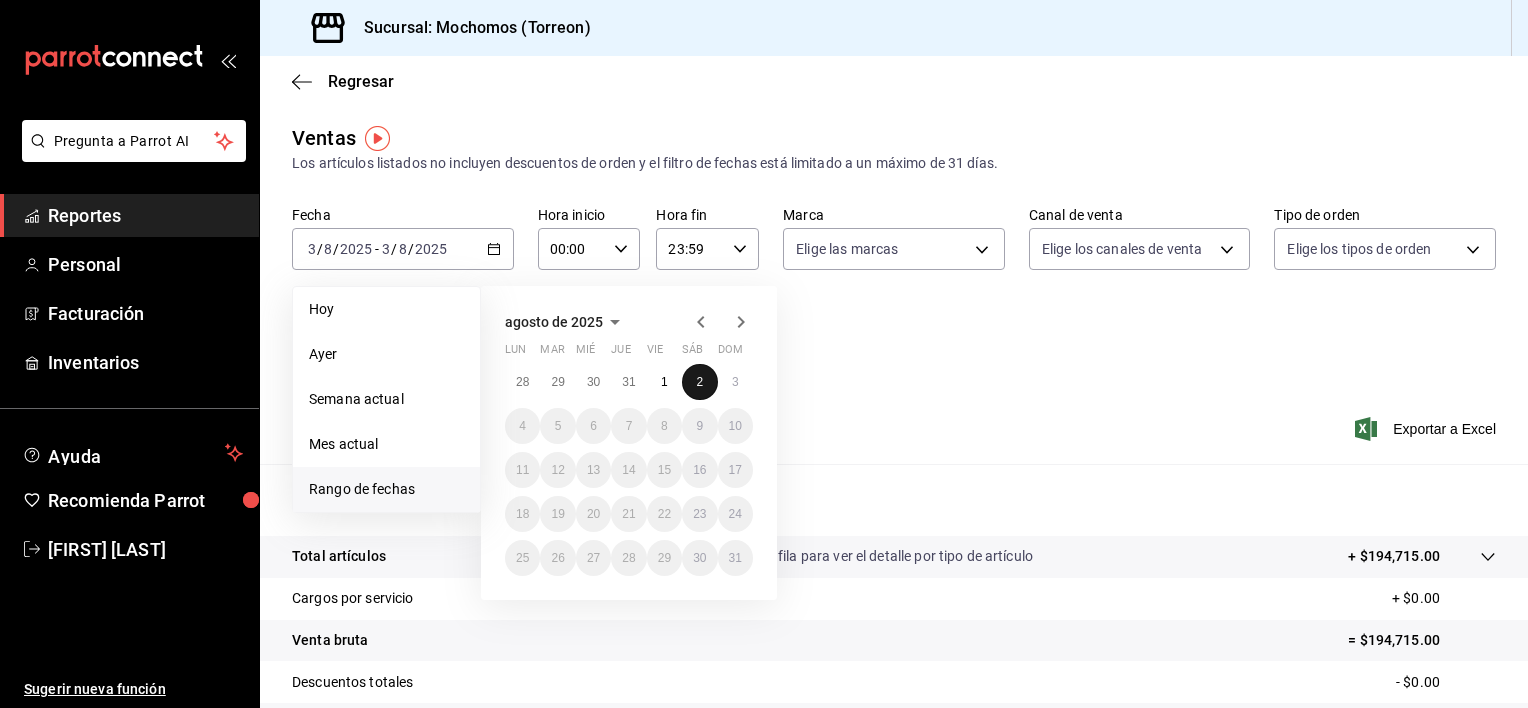 click on "2" at bounding box center [699, 382] 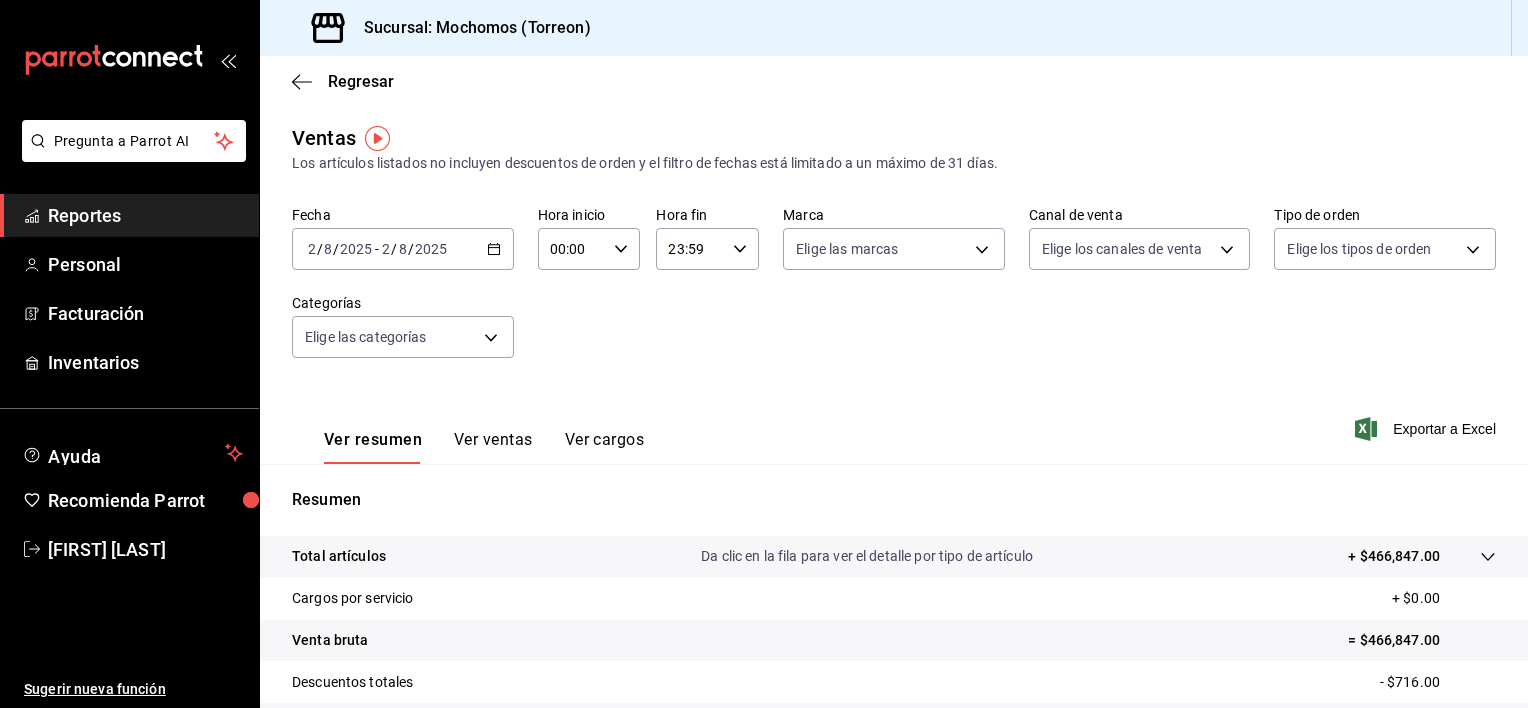 click 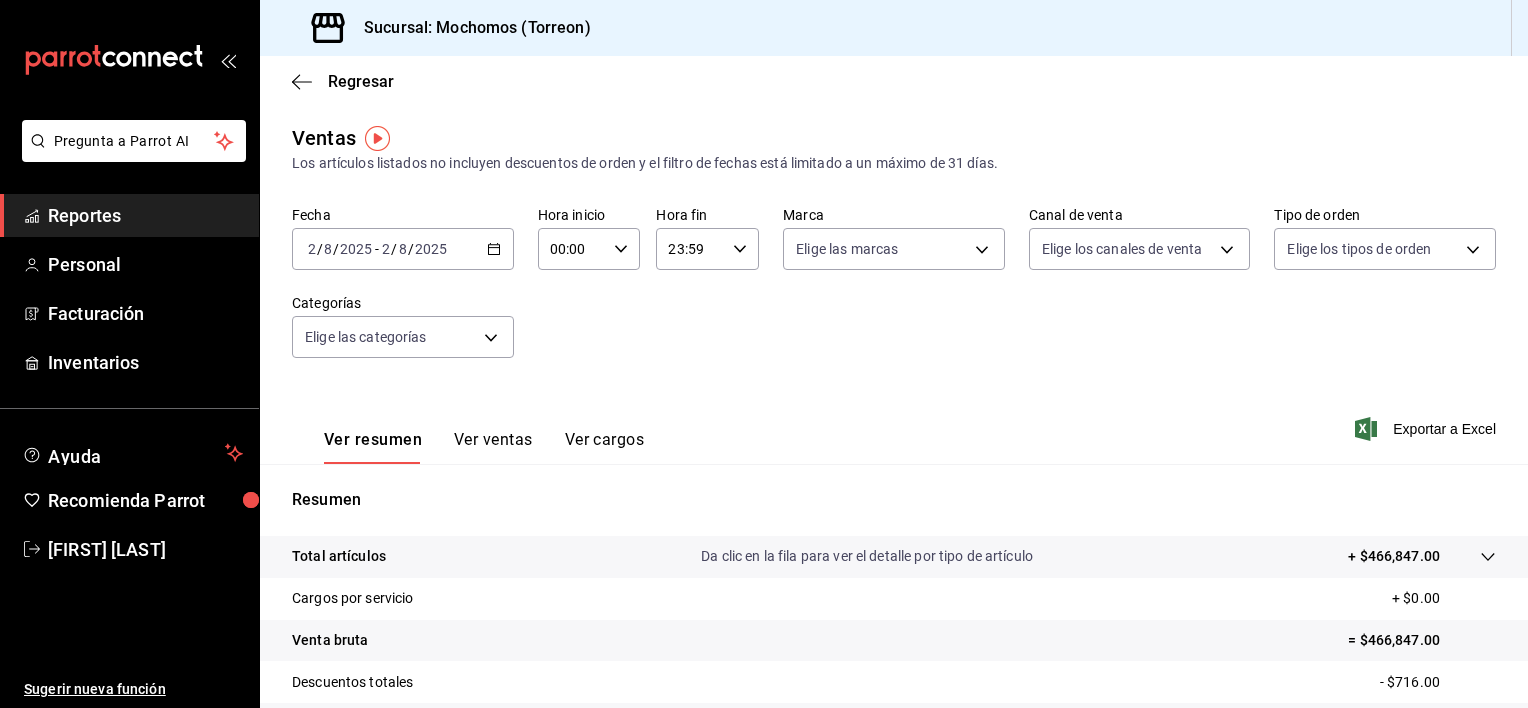click on "Ventas Los artículos listados no incluyen descuentos de orden y el filtro de fechas está limitado a un máximo de 31 días." at bounding box center [894, 148] 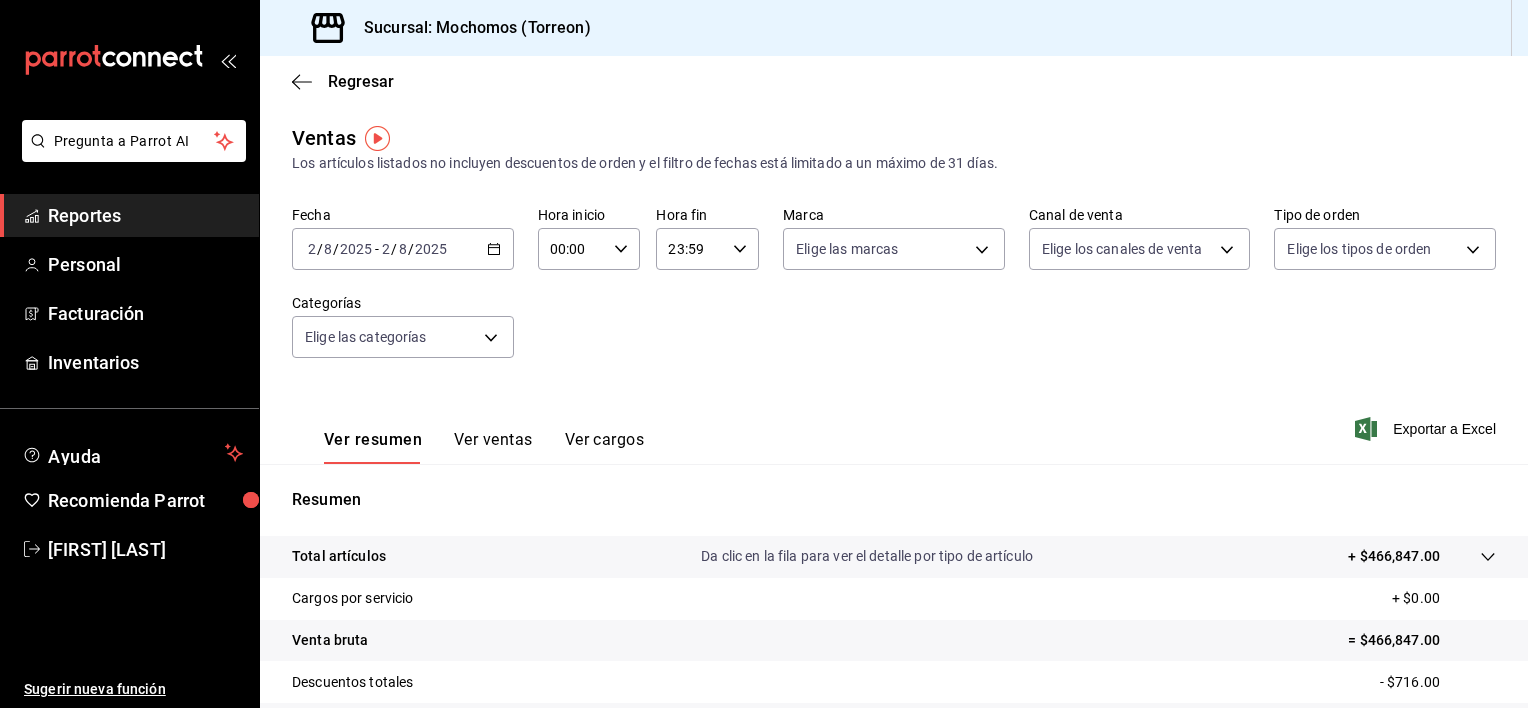 click on "2025-08-02 2 / 8 / 2025 - 2025-08-02 2 / 8 / 2025" at bounding box center [403, 249] 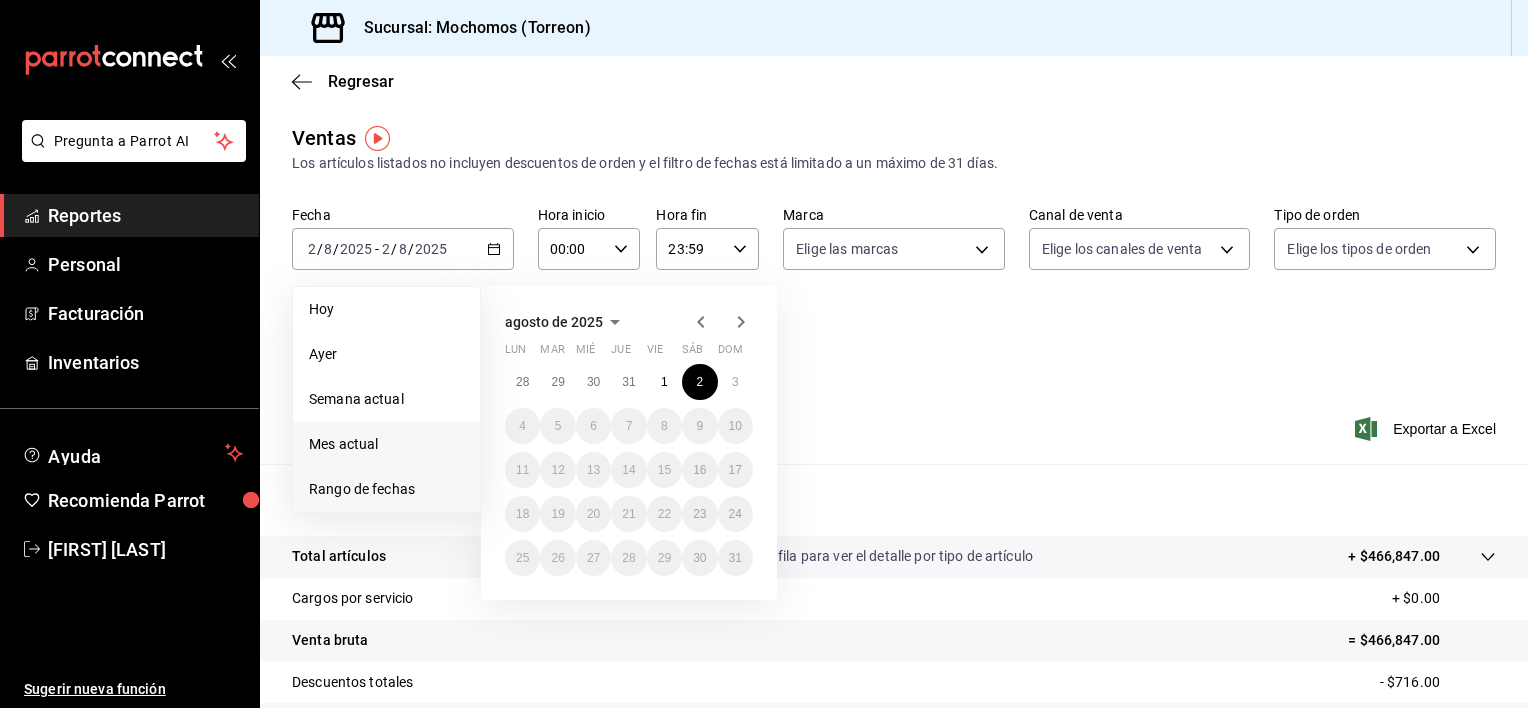 click on "Mes actual" at bounding box center (386, 444) 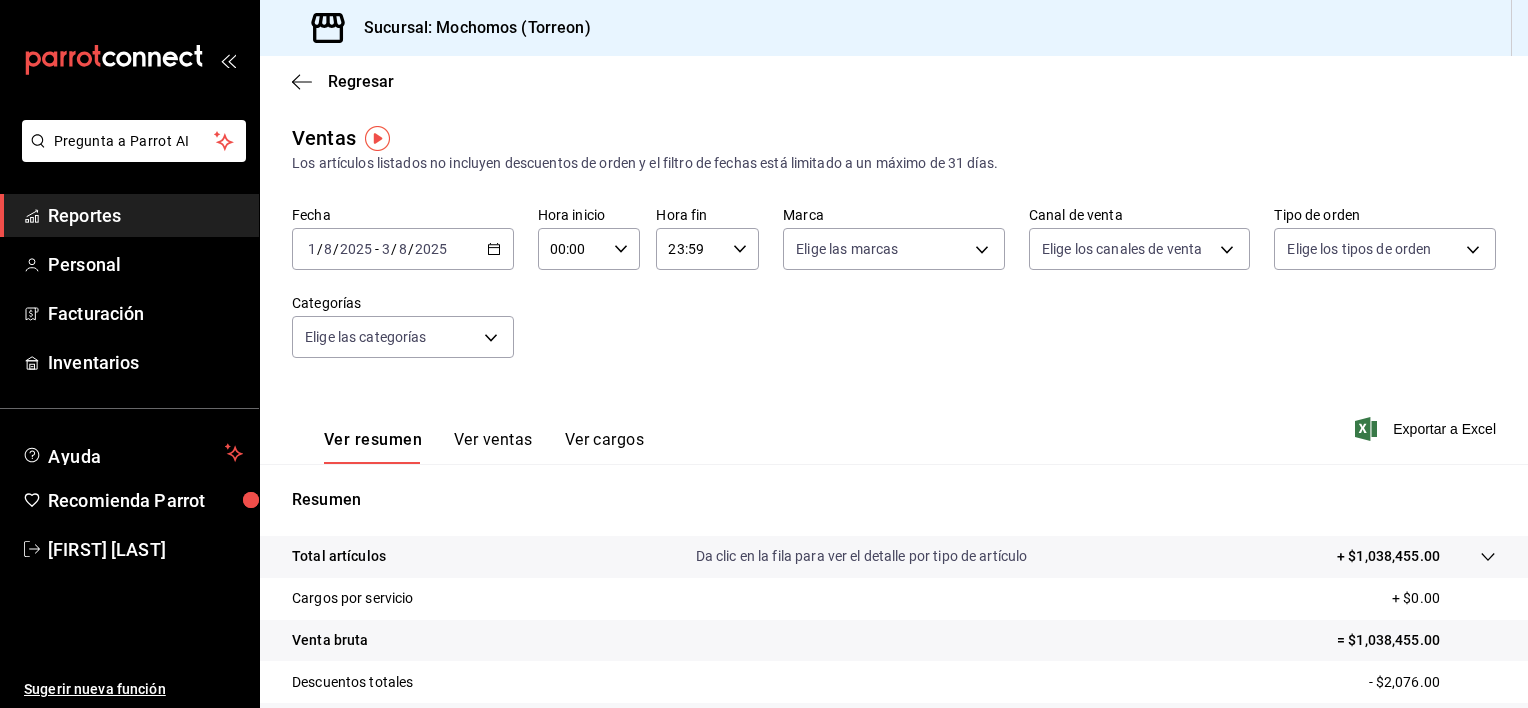 click 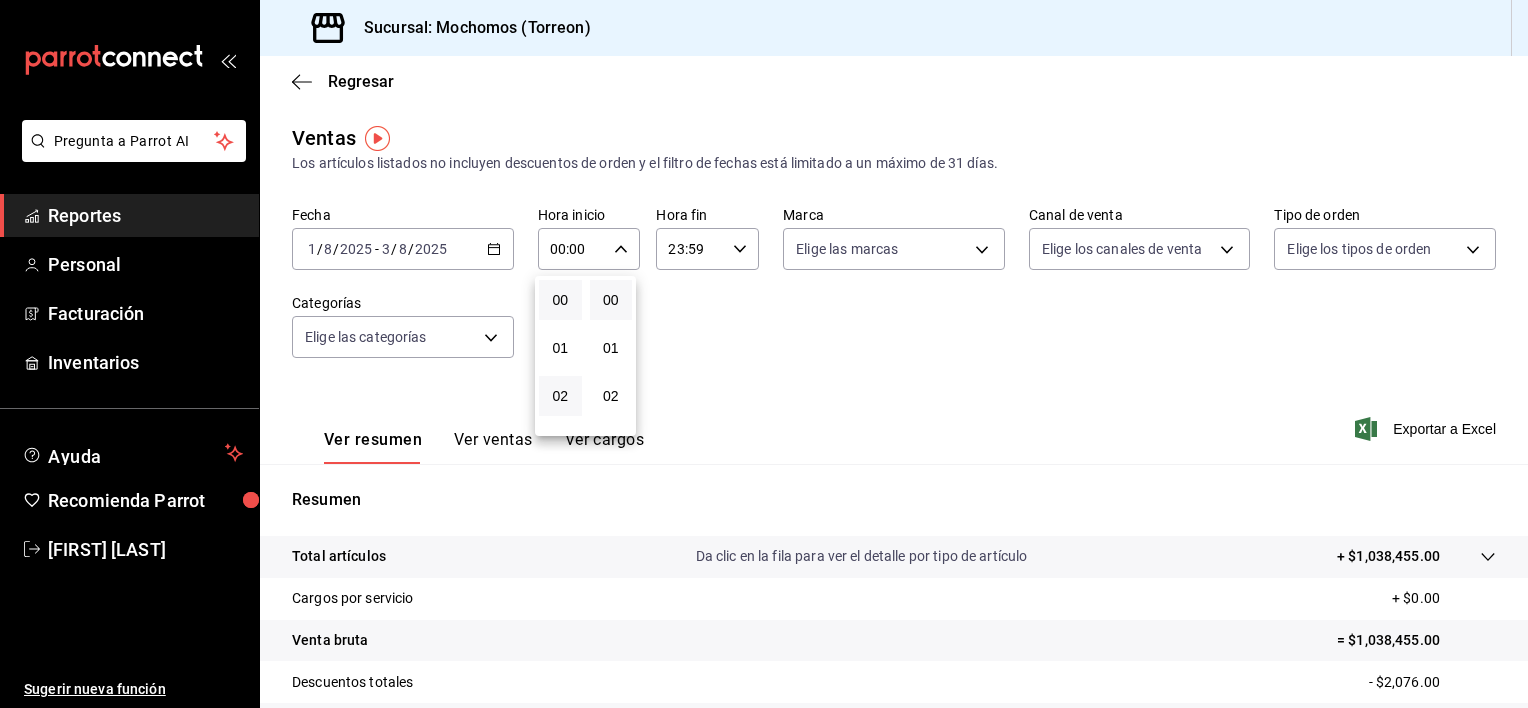 click on "02" at bounding box center (560, 396) 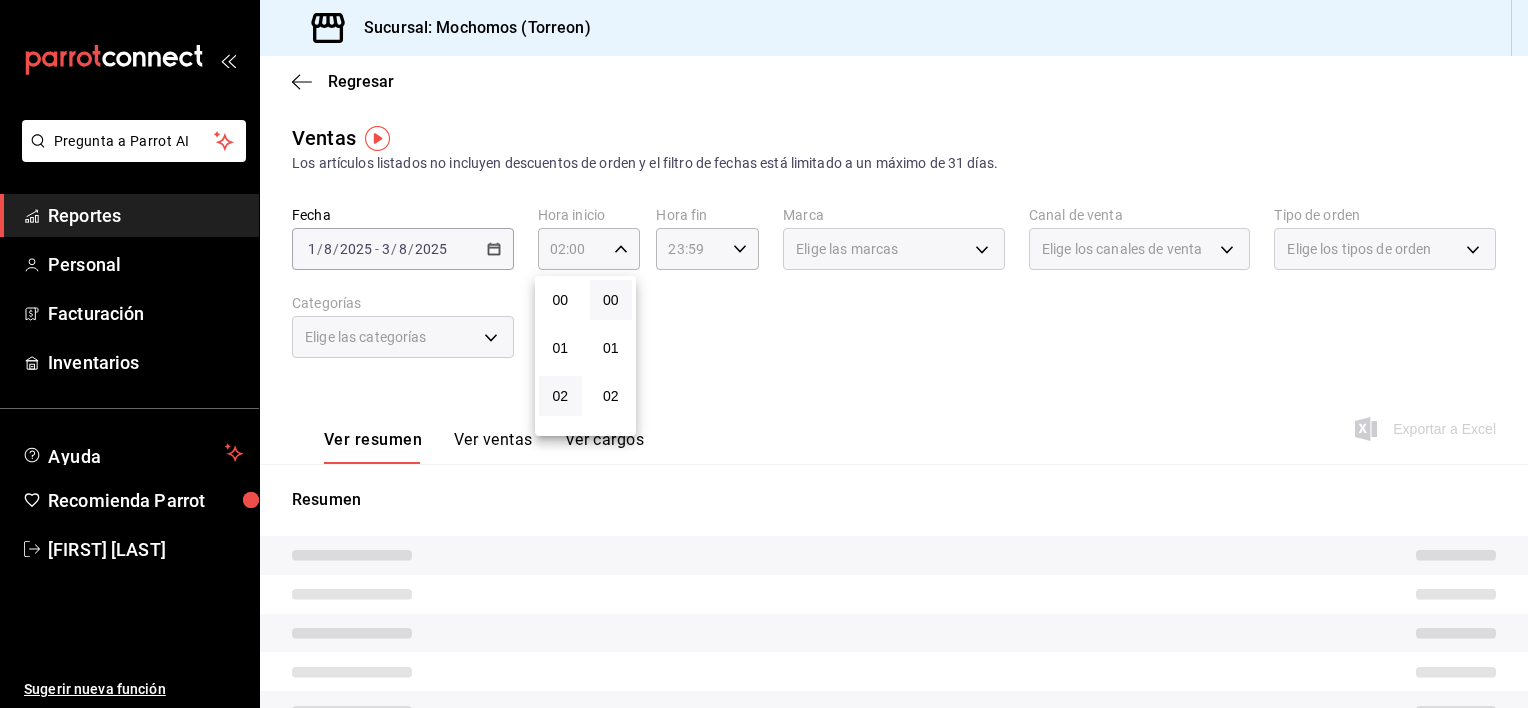 type 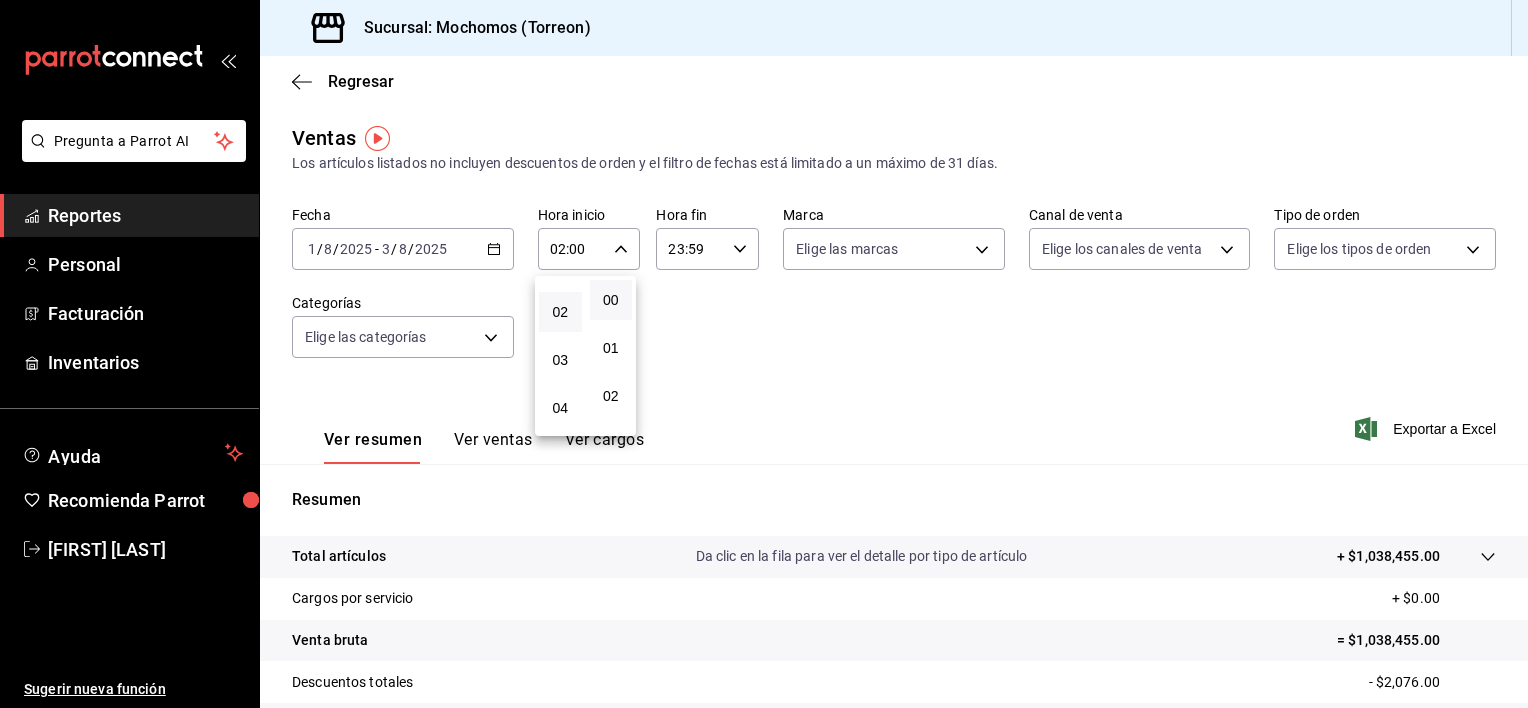 scroll, scrollTop: 120, scrollLeft: 0, axis: vertical 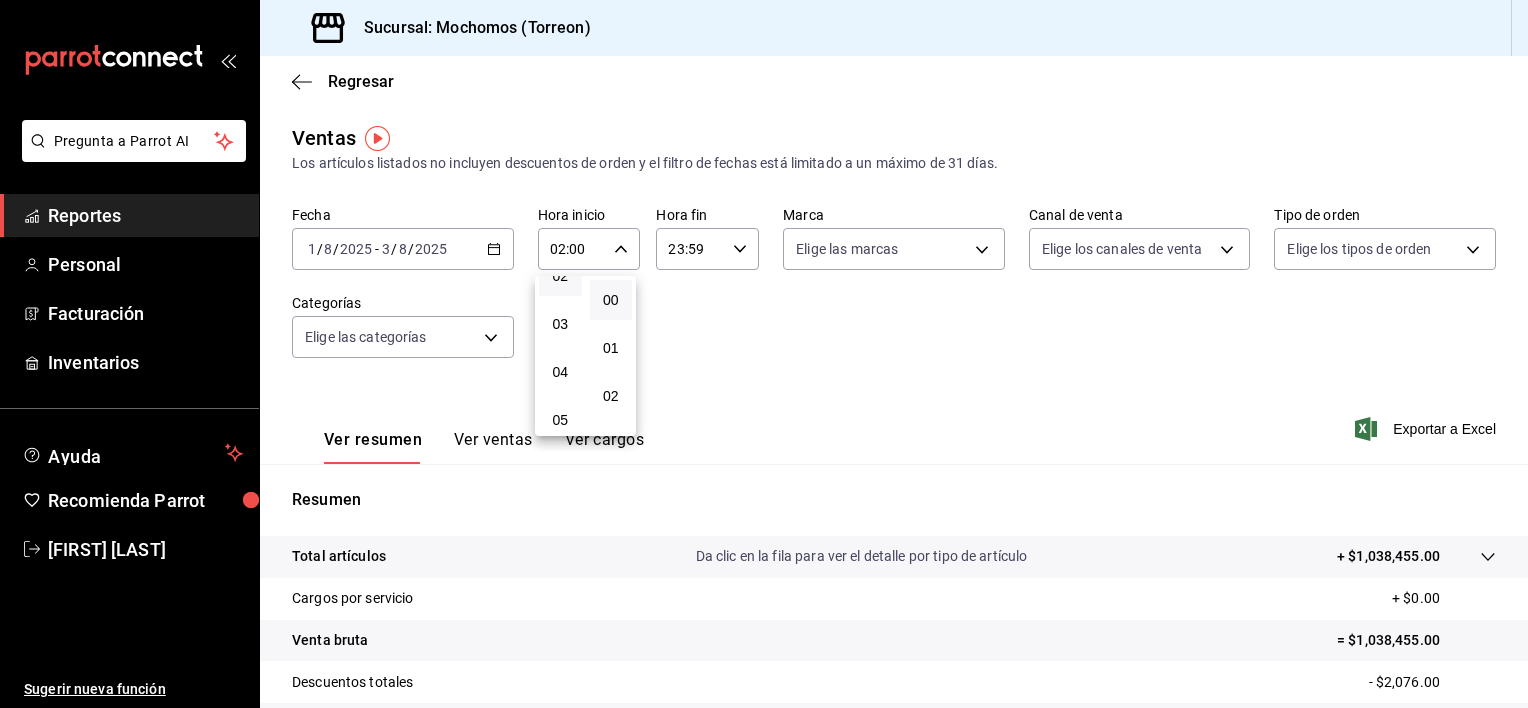 click on "02" at bounding box center [560, 276] 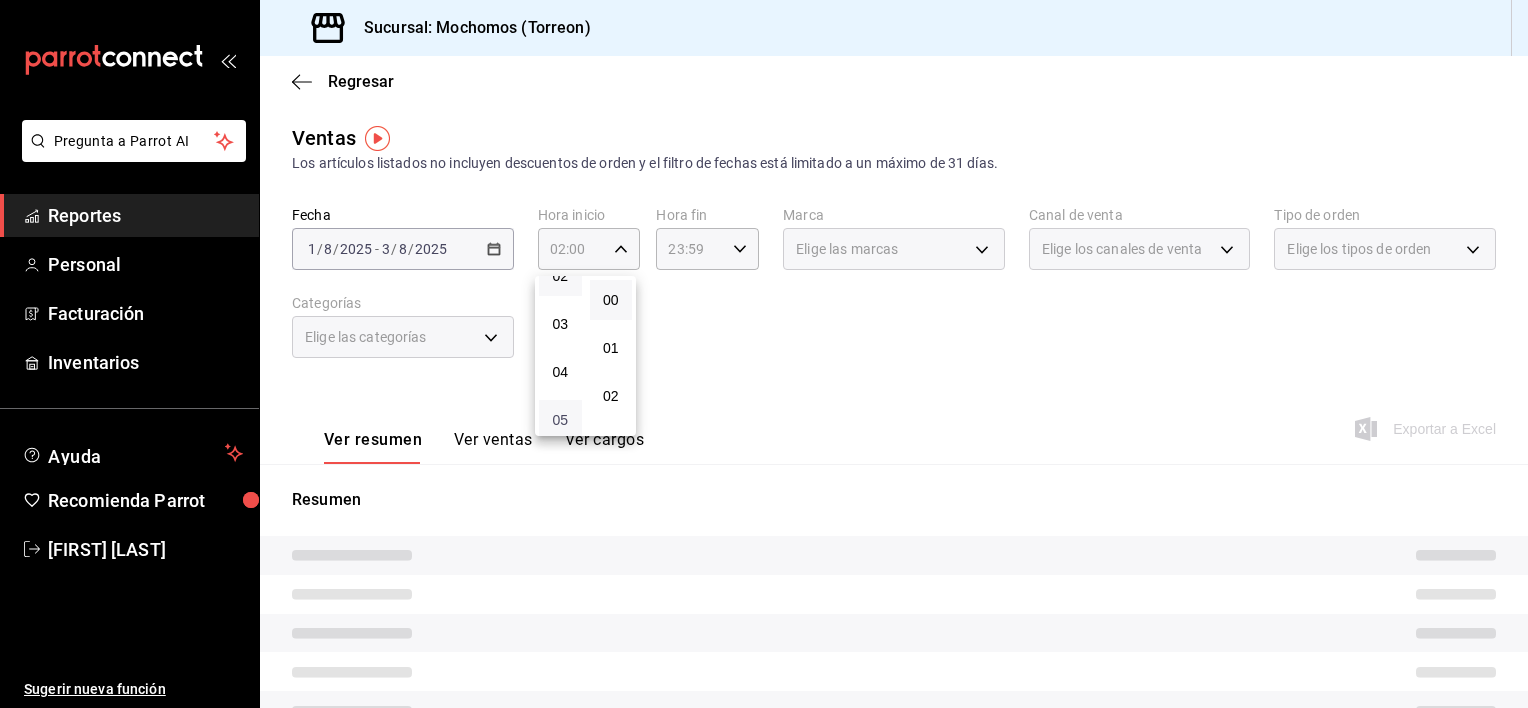 click on "05" at bounding box center [560, 420] 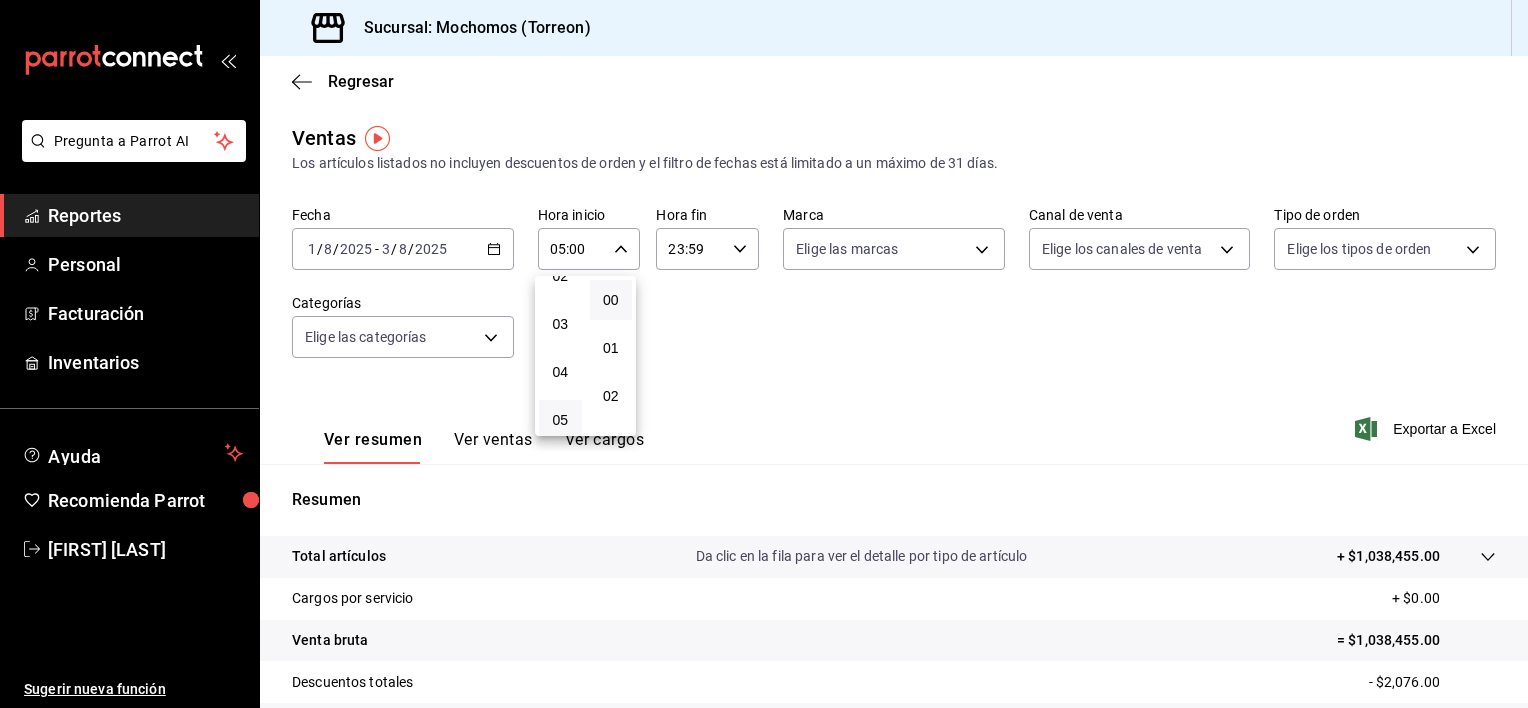 click at bounding box center [764, 354] 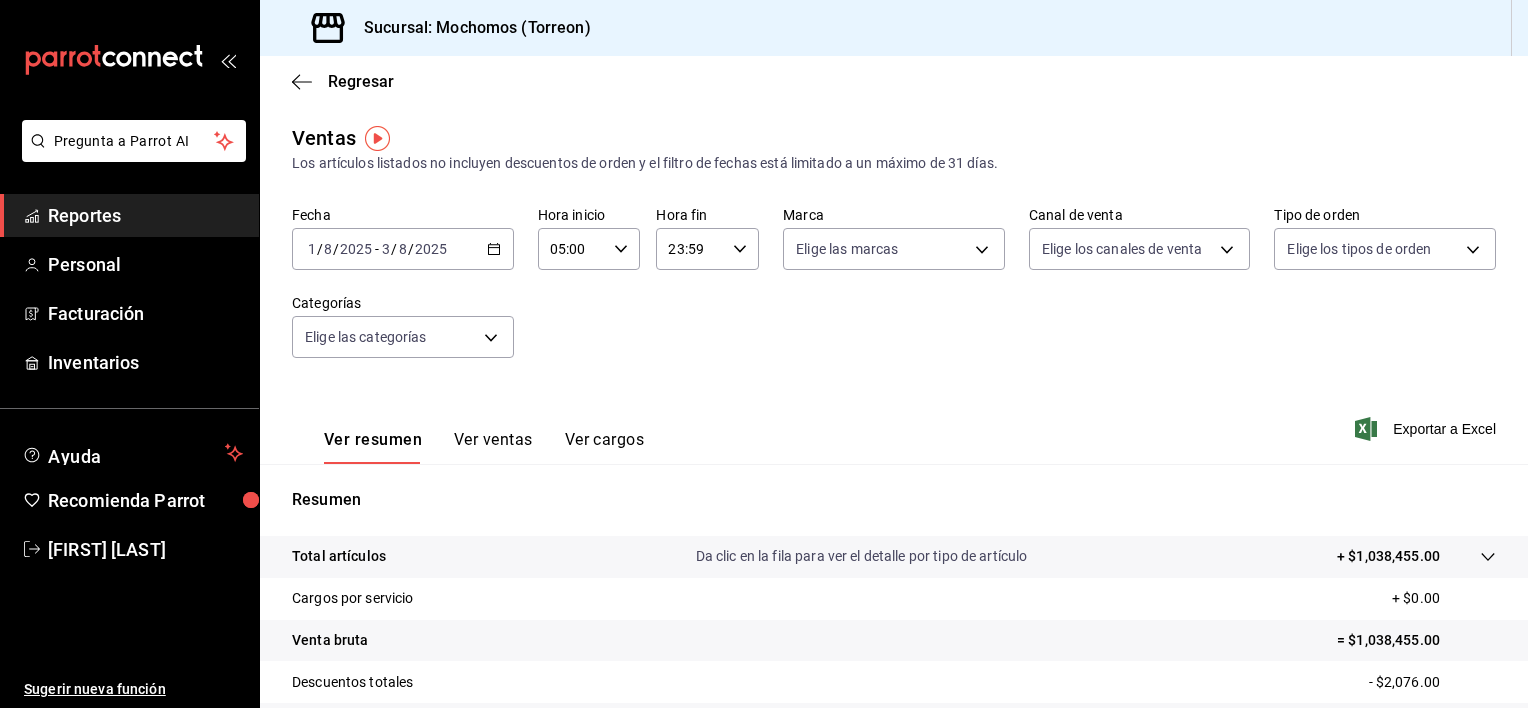 click 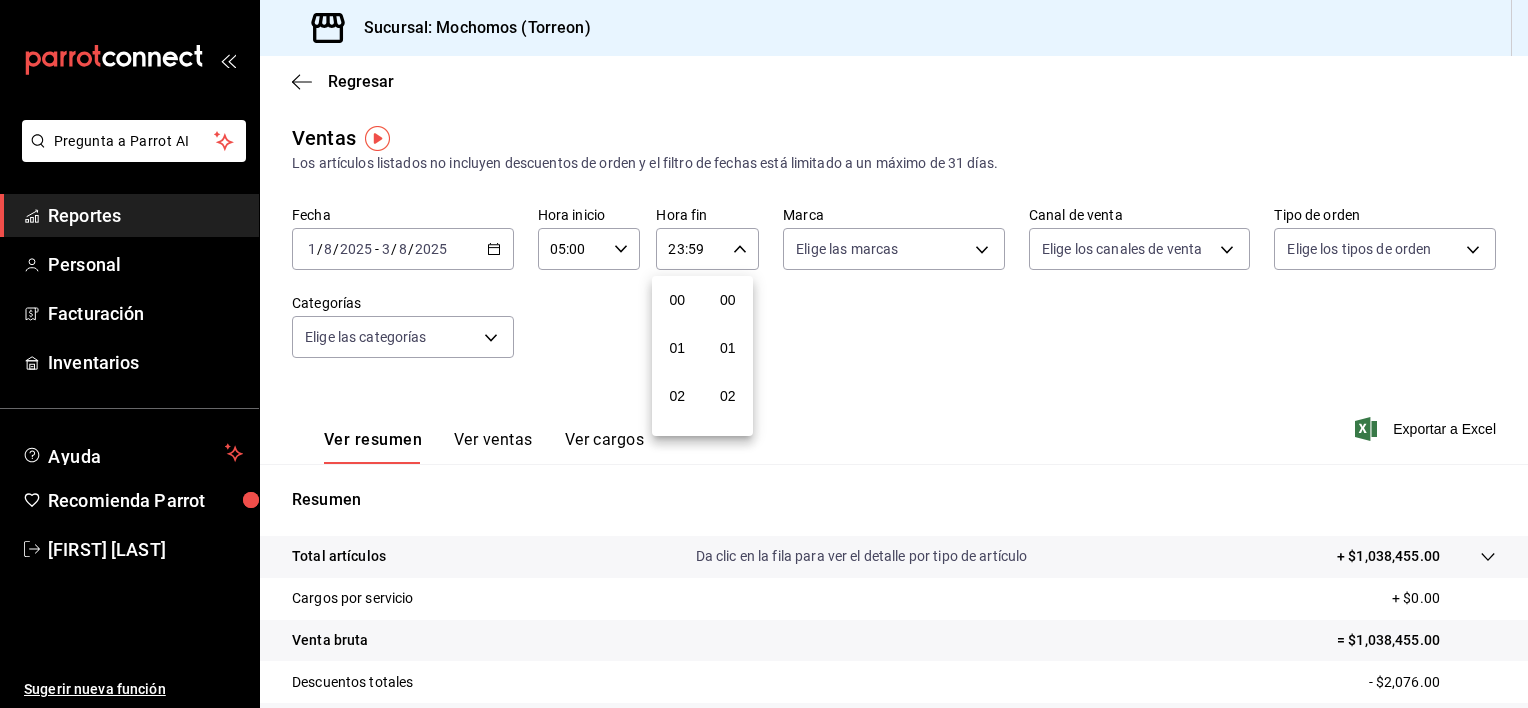 scroll, scrollTop: 1011, scrollLeft: 0, axis: vertical 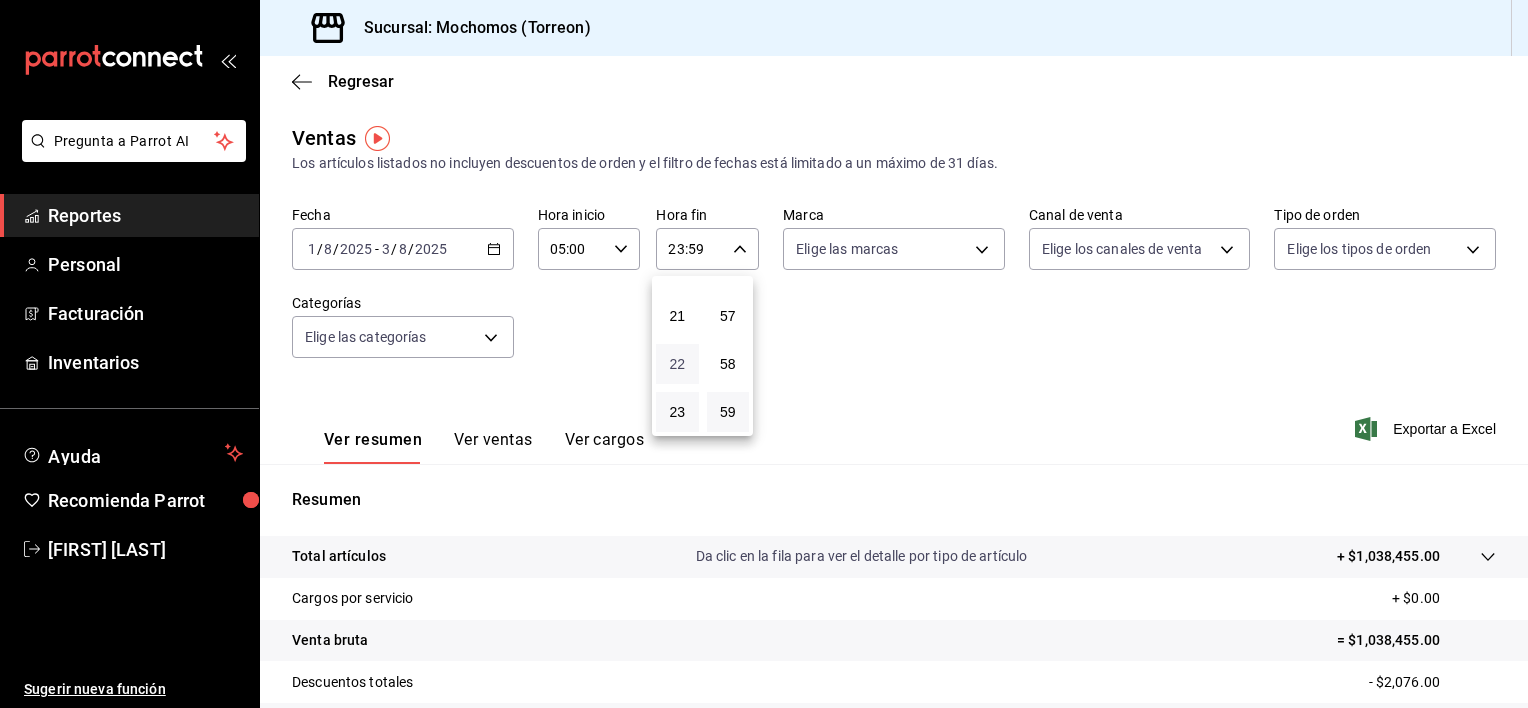 click on "22" at bounding box center [677, 364] 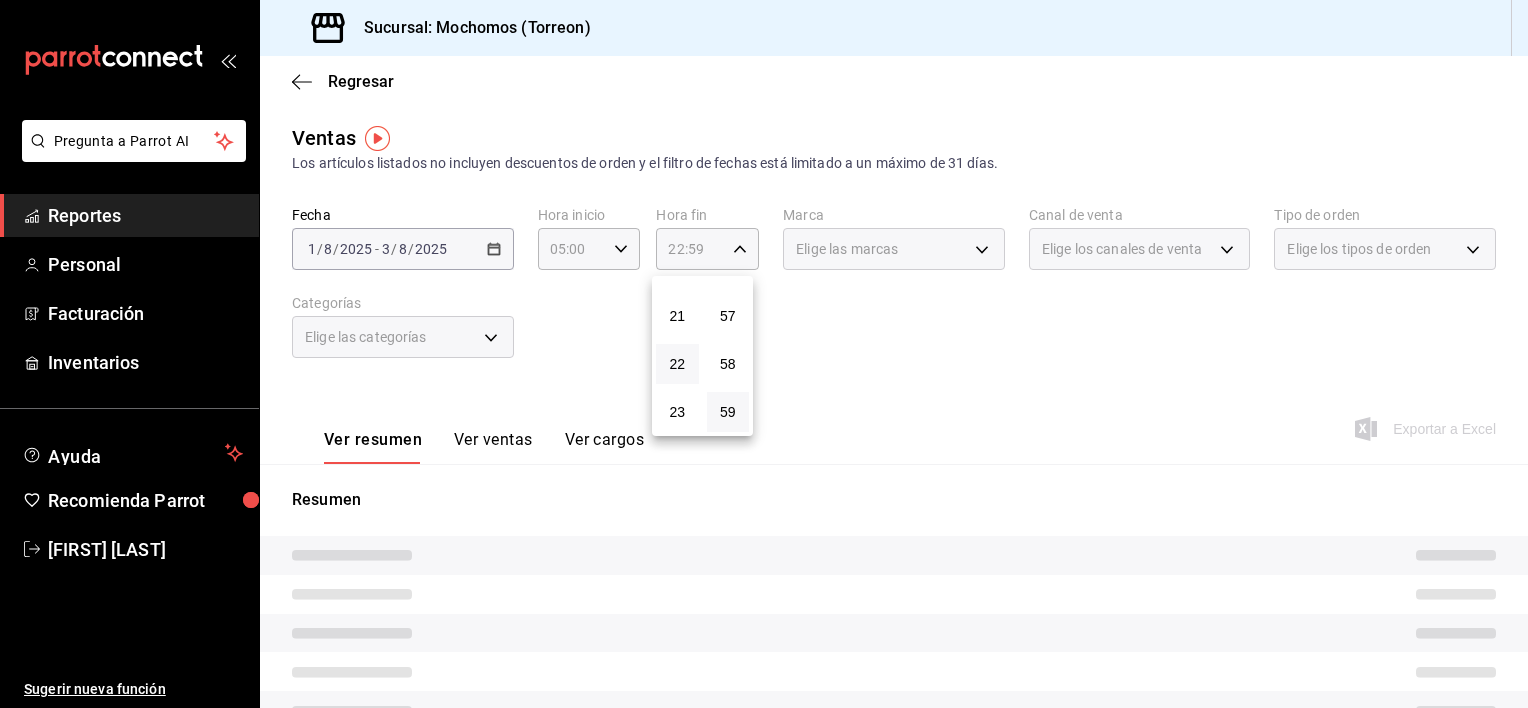 type 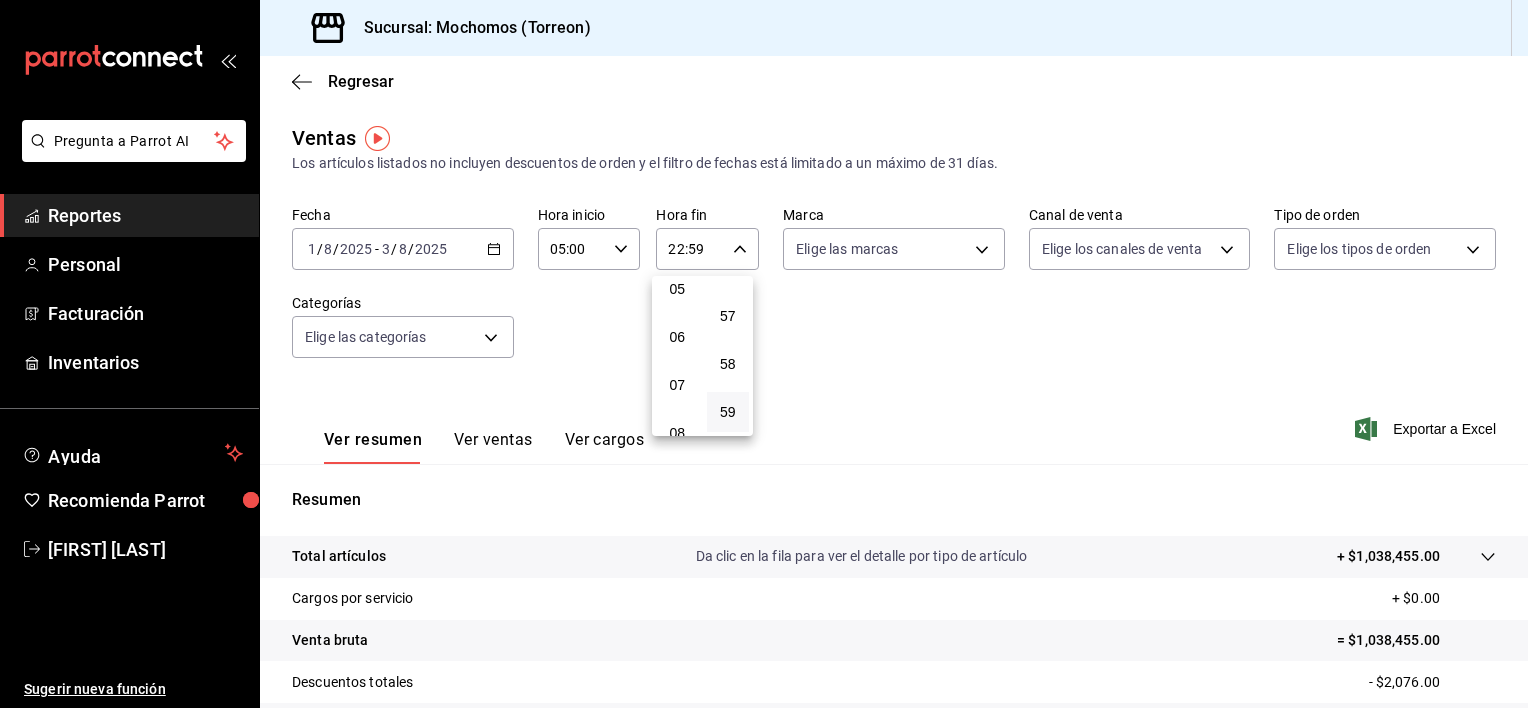 scroll, scrollTop: 211, scrollLeft: 0, axis: vertical 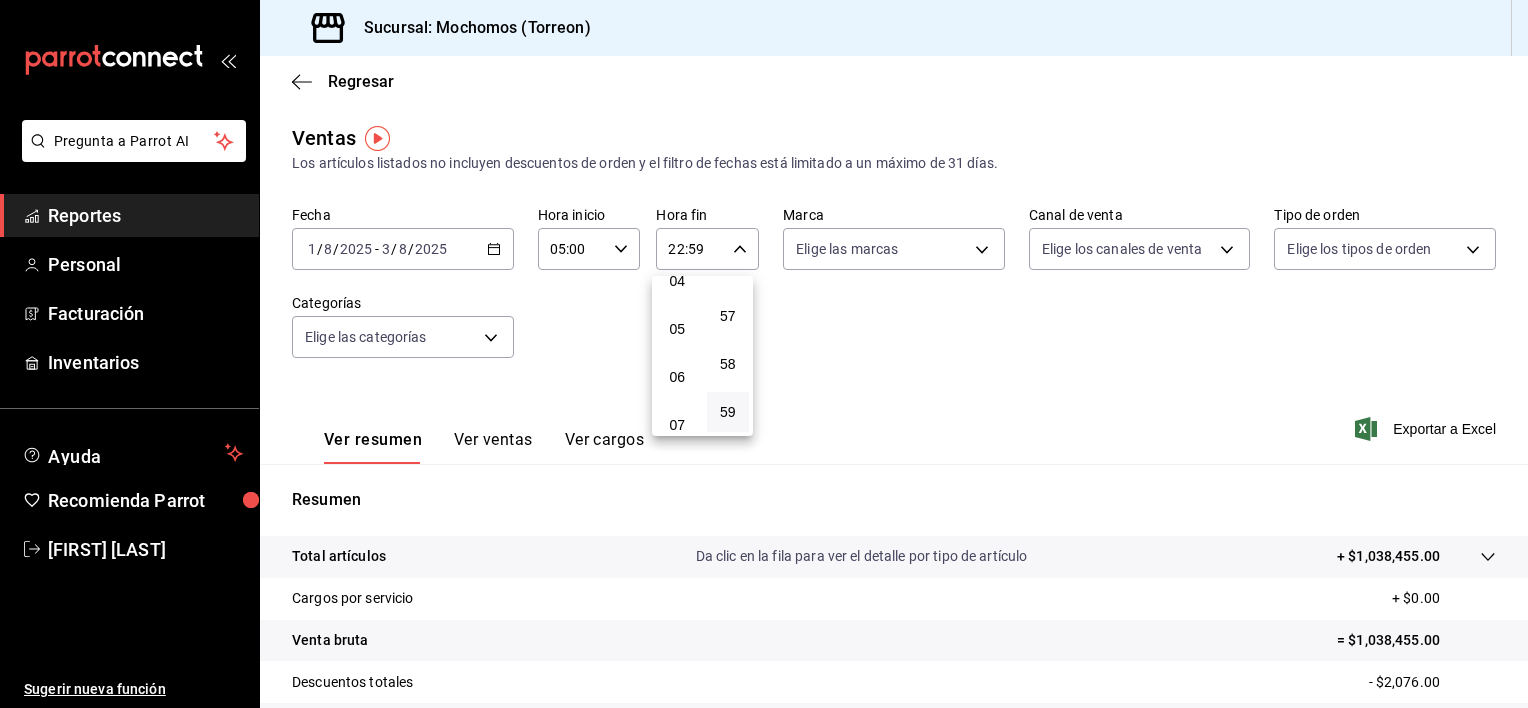 click on "05" at bounding box center (677, 329) 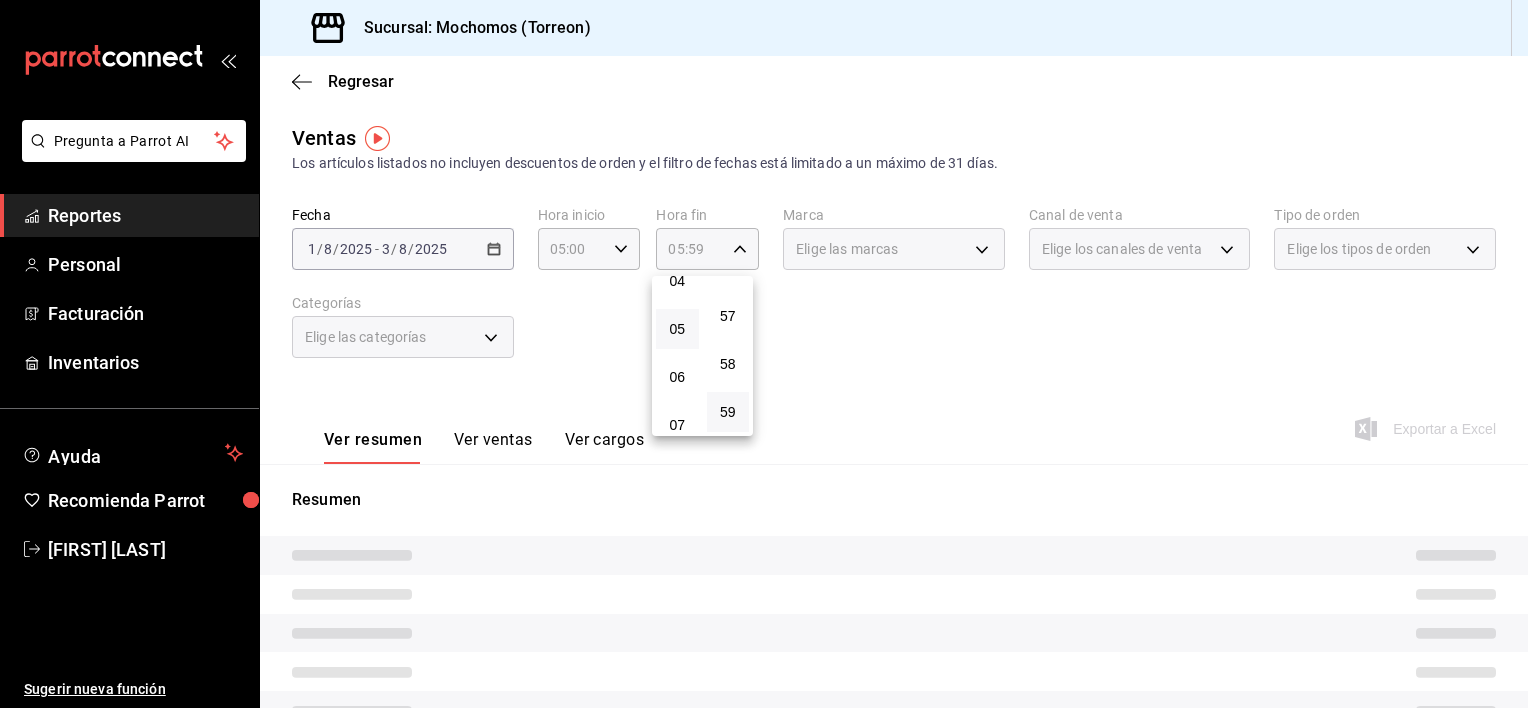click at bounding box center (764, 354) 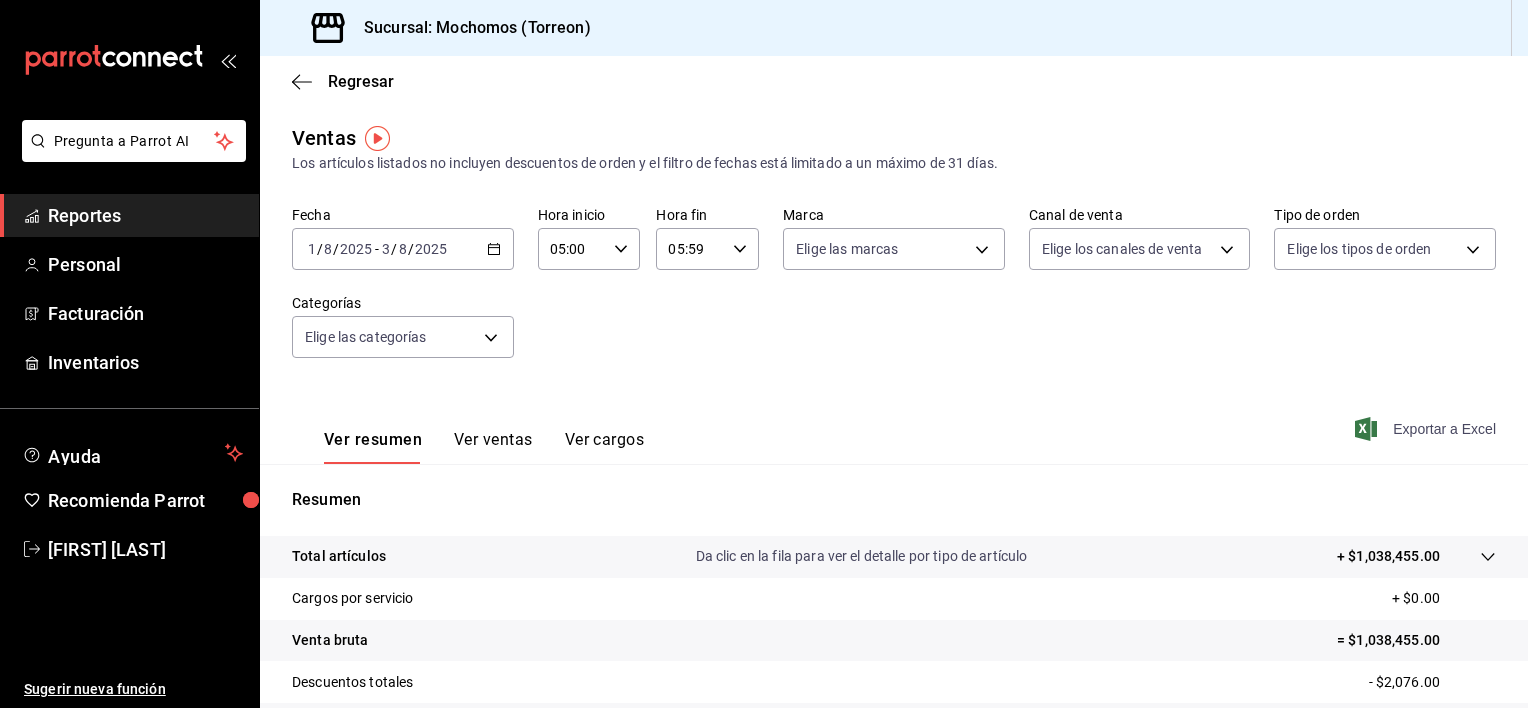click on "Exportar a Excel" at bounding box center [1427, 429] 